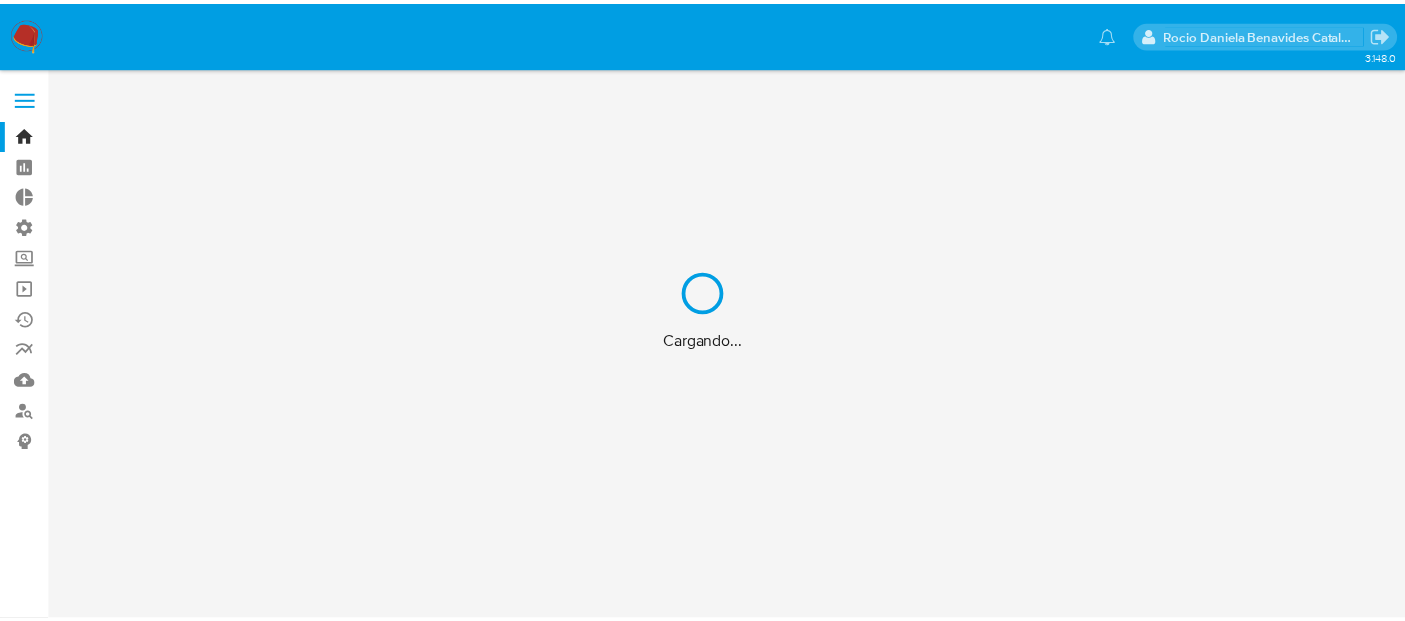 scroll, scrollTop: 0, scrollLeft: 0, axis: both 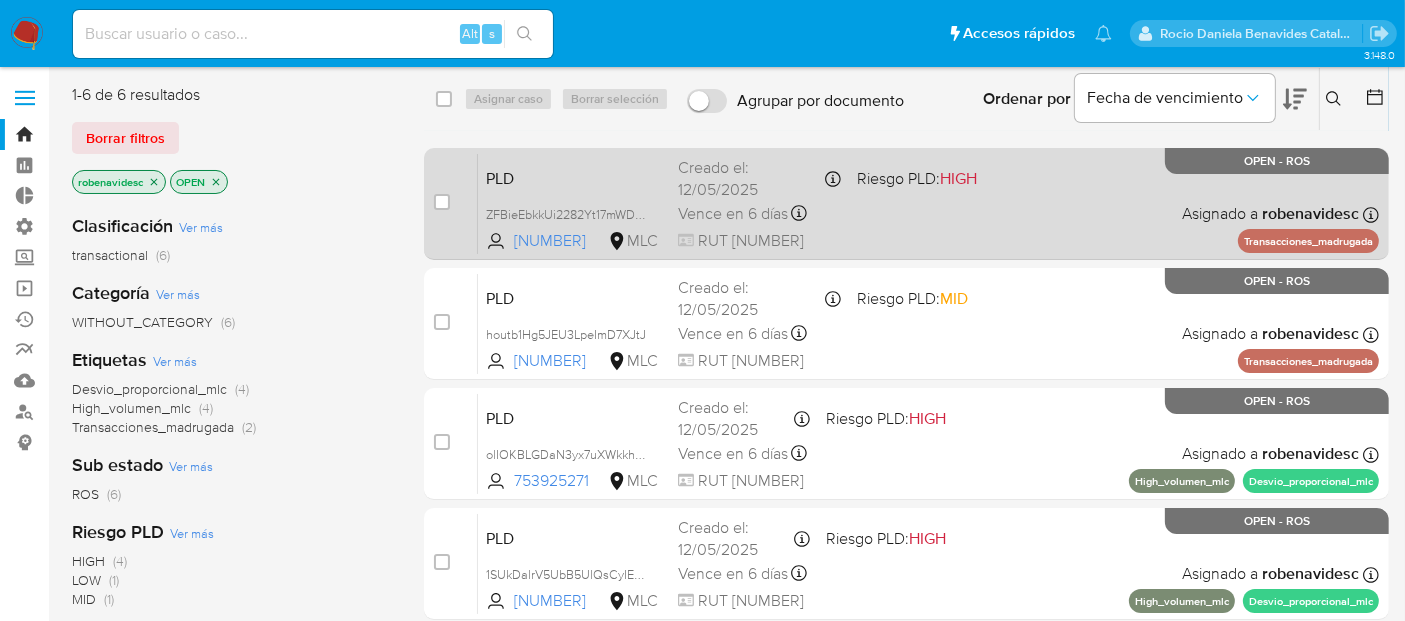 click on "PLD ZFBieEbkkUi2282Yt17mWDNl [NUMBER] MLC Riesgo PLD:  HIGH Creado el: [DATE]   Creado el: [DATE] [TIME] Vence en 6 días   Vence el [DATE] [TIME] RUT   [NUMBER] Asignado a   [USERNAME]   Asignado el: [DATE] [TIME] Transacciones_madrugada OPEN - ROS" at bounding box center (928, 203) 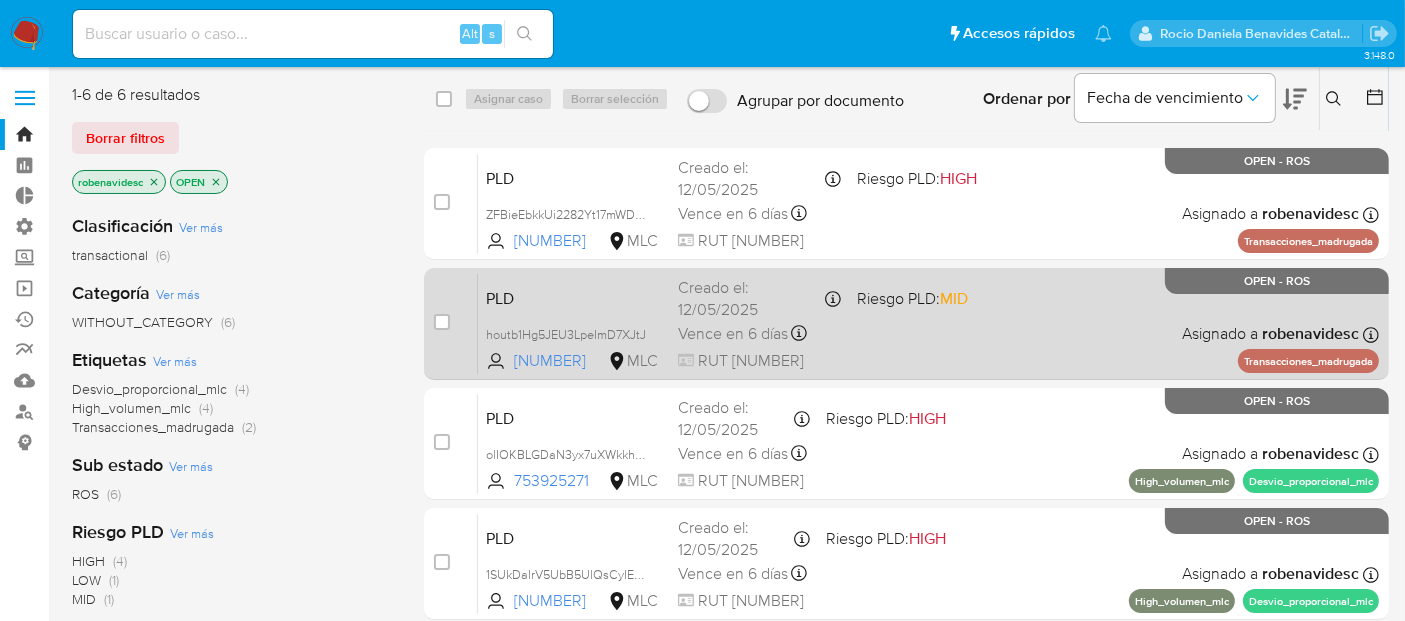 click on "PLD houtb1Hg5JEU3LpeImD7XJtJ 190858408 MLC Riesgo PLD:  MID Creado el: 12/05/2025   Creado el: 12/05/2025 05:07:58 Vence en 6 días   Vence el 10/08/2025 05:07:59 RUT   143254542 Asignado a   robenavidesc   Asignado el: 10/06/2025 14:50:15 Transacciones_madrugada OPEN - ROS" at bounding box center (928, 323) 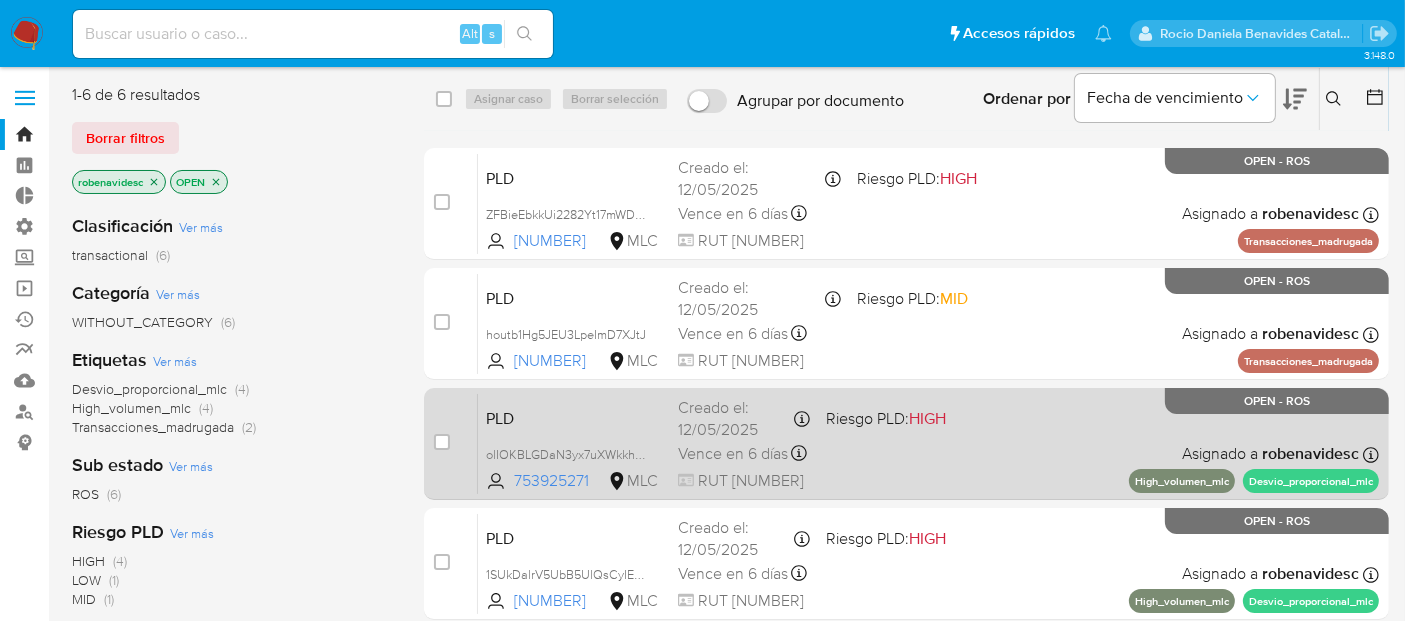 click on "PLD olIOKBLGDaN3yx7uXWkkhyxE 753925271 MLC Riesgo PLD:  HIGH Creado el: 12/05/2025   Creado el: 12/05/2025 05:07:21 Vence en 6 días   Vence el 10/08/2025 05:07:22 RUT   276878646 Asignado a   robenavidesc   Asignado el: 10/06/2025 14:50:22 High_volumen_mlc Desvio_proporcional_mlc OPEN - ROS" at bounding box center (928, 443) 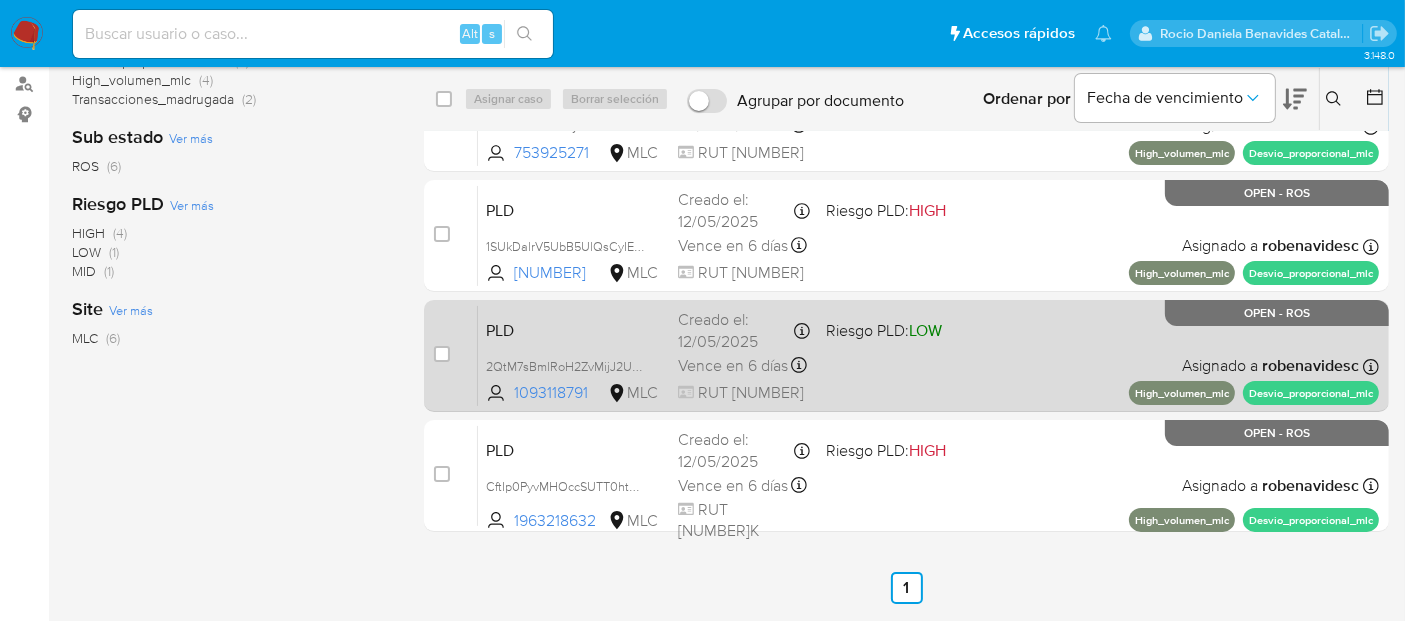 scroll, scrollTop: 337, scrollLeft: 0, axis: vertical 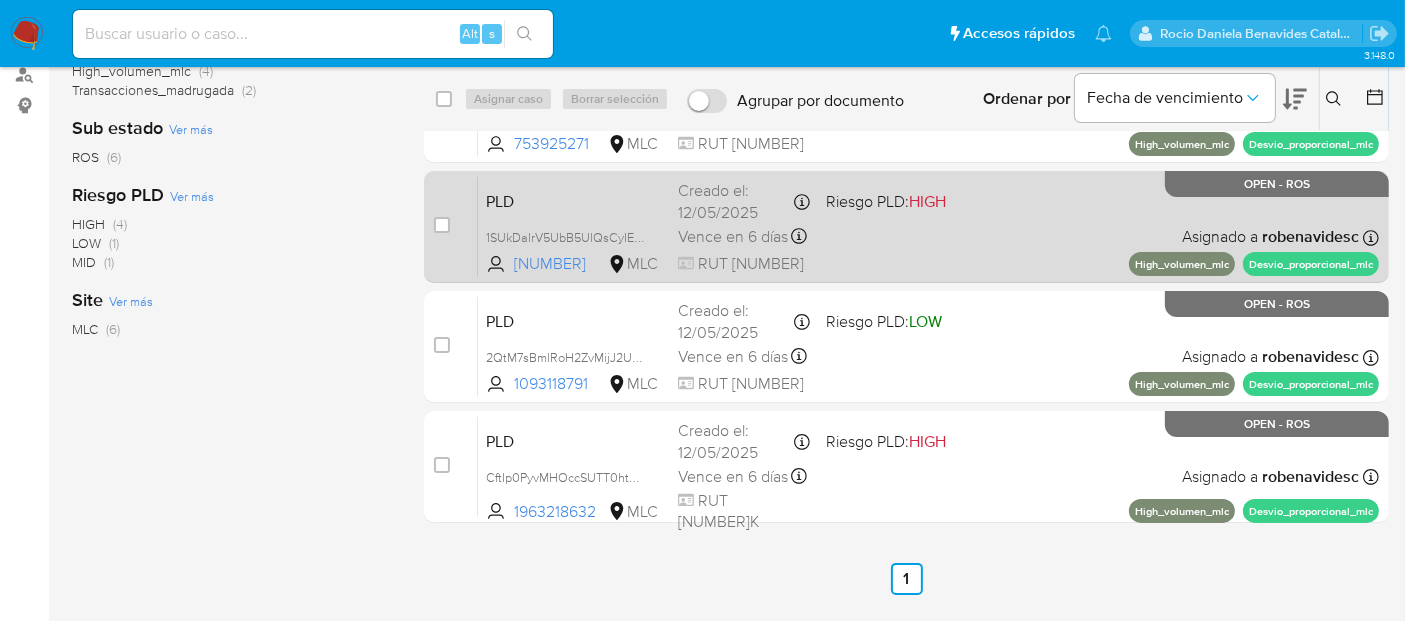 click on "PLD 1SUkDalrV5UbB5UlQsCyIEqY 1050818599 MLC Riesgo PLD:  HIGH Creado el: 12/05/2025   Creado el: 12/05/2025 05:06:50 Vence en 6 días   Vence el 10/08/2025 05:06:50 RUT   212421995 Asignado a   robenavidesc   Asignado el: 10/06/2025 14:50:24 High_volumen_mlc Desvio_proporcional_mlc OPEN - ROS" at bounding box center (928, 226) 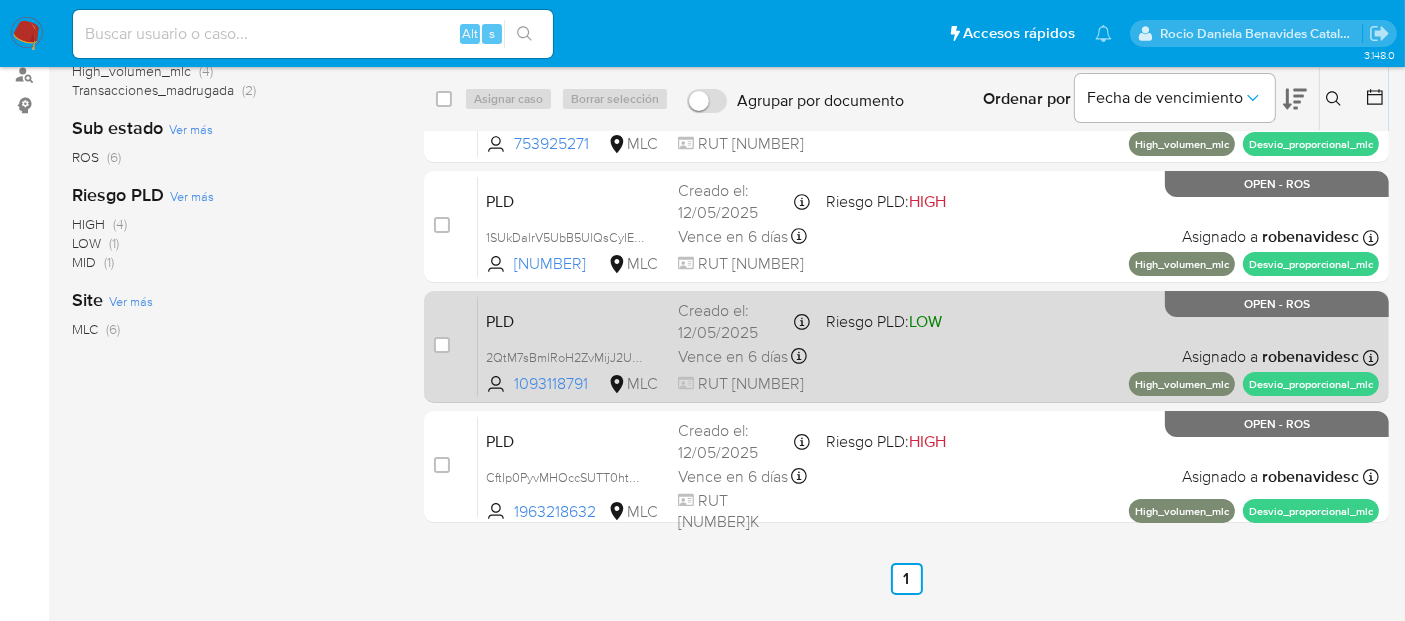 click on "PLD 2QtM7sBmlRoH2ZvMijJ2Usov 1093118791 MLC Riesgo PLD:  LOW Creado el: 12/05/2025   Creado el: 12/05/2025 05:06:28 Vence en 6 días   Vence el 10/08/2025 05:06:29 RUT   168902441 Asignado a   robenavidesc   Asignado el: 10/06/2025 14:50:26 High_volumen_mlc Desvio_proporcional_mlc OPEN - ROS" at bounding box center [928, 346] 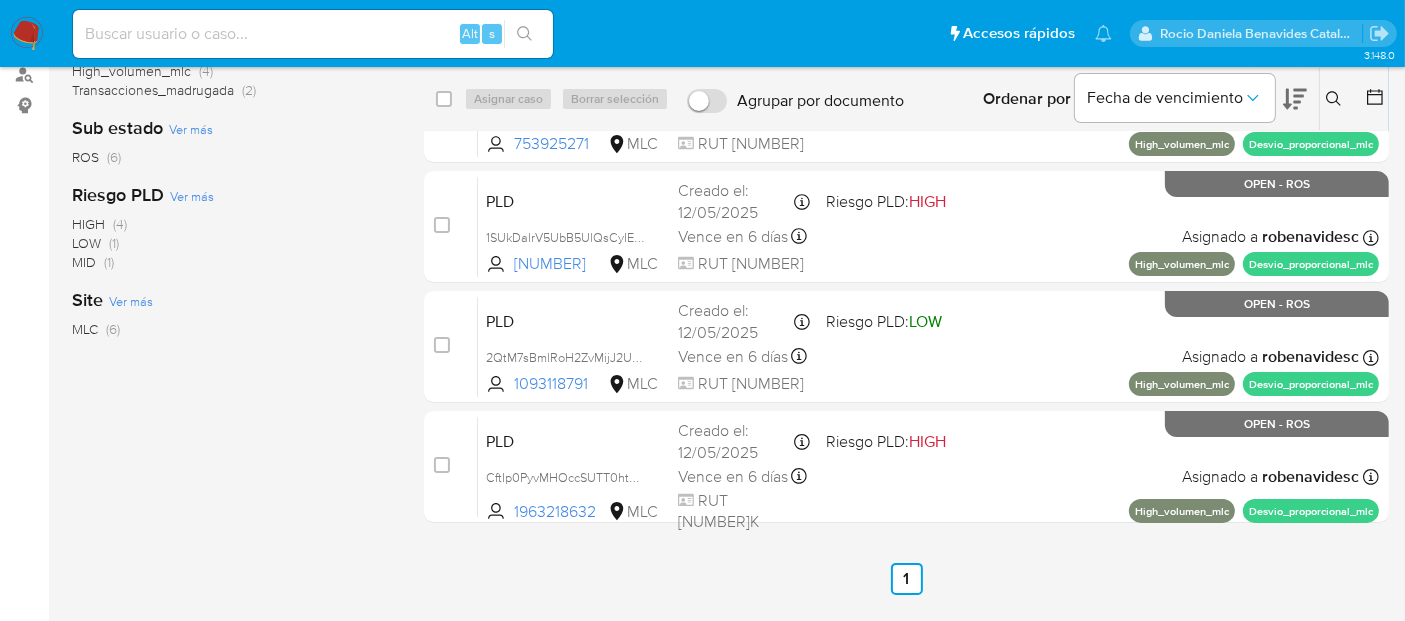 click on "select-all-cases-checkbox Asignar caso Borrar selección Agrupar por documento Ordenar por Fecha de vencimiento   No es posible ordenar los resultados mientras se encuentren agrupados. Ingrese ID de usuario o caso Buscar Borrar filtros case-item-checkbox   No es posible asignar el caso PLD ZFBieEbkkUi2282Yt17mWDNl 2144162800 MLC Riesgo PLD:  HIGH Creado el: 12/05/2025   Creado el: 12/05/2025 05:09:36 Vence en 6 días   Vence el 10/08/2025 05:09:37 RUT   267925402 Asignado a   robenavidesc   Asignado el: 10/06/2025 14:50:13 Transacciones_madrugada OPEN - ROS  case-item-checkbox   No es posible asignar el caso PLD houtb1Hg5JEU3LpeImD7XJtJ 190858408 MLC Riesgo PLD:  MID Creado el: 12/05/2025   Creado el: 12/05/2025 05:07:58 Vence en 6 días   Vence el 10/08/2025 05:07:59 RUT   143254542 Asignado a   robenavidesc   Asignado el: 10/06/2025 14:50:15 Transacciones_madrugada OPEN - ROS  case-item-checkbox   No es posible asignar el caso PLD olIOKBLGDaN3yx7uXWkkhyxE 753925271 MLC Riesgo PLD:  HIGH   Vence en 6 días" at bounding box center (906, 139) 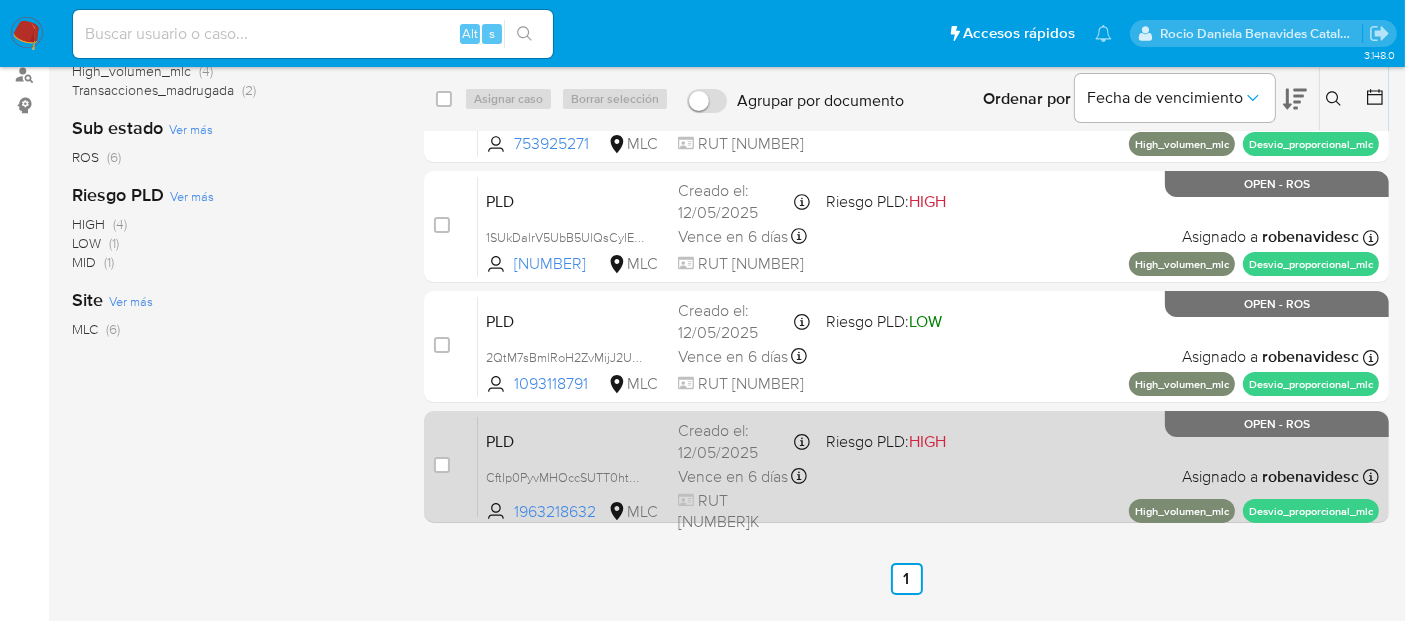 click on "PLD CftIp0PyvMHOccSUTT0htuPE 1963218632 MLC Riesgo PLD:  HIGH Creado el: 12/05/2025   Creado el: 12/05/2025 05:05:59 Vence en 6 días   Vence el 10/08/2025 05:06:00 RUT   20576660K Asignado a   robenavidesc   Asignado el: 10/06/2025 14:50:28 High_volumen_mlc Desvio_proporcional_mlc OPEN - ROS" at bounding box center [928, 466] 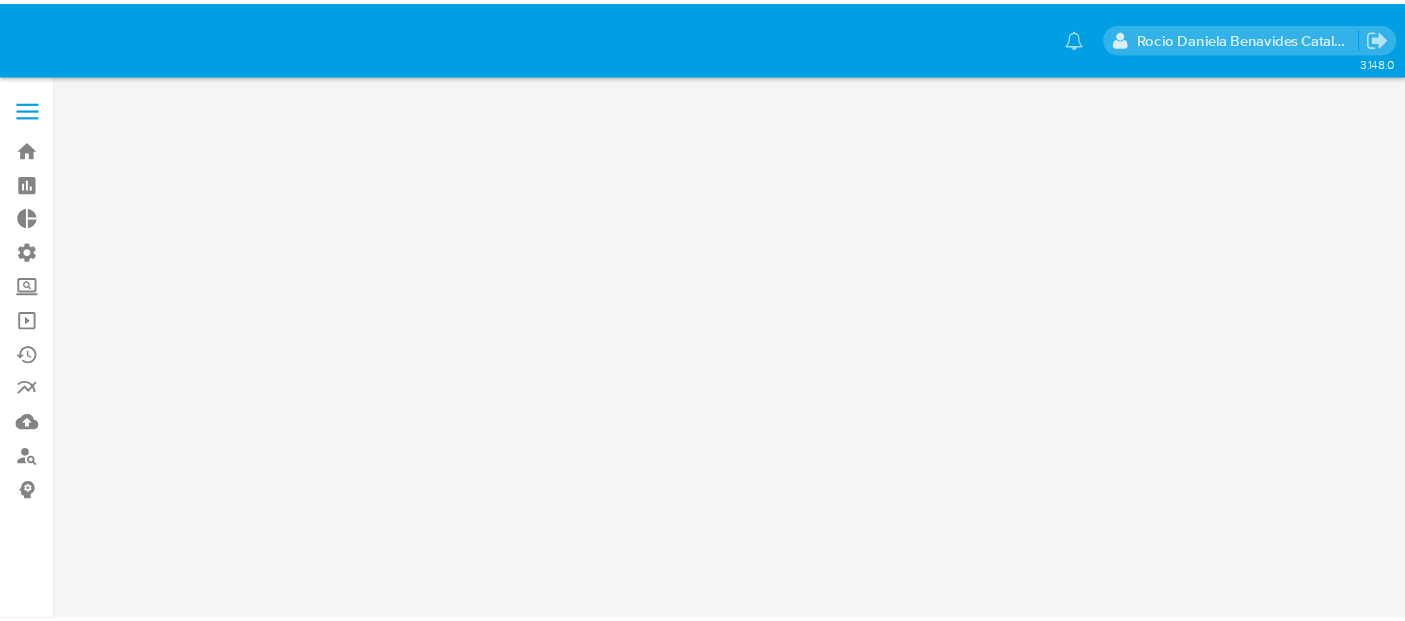 scroll, scrollTop: 0, scrollLeft: 0, axis: both 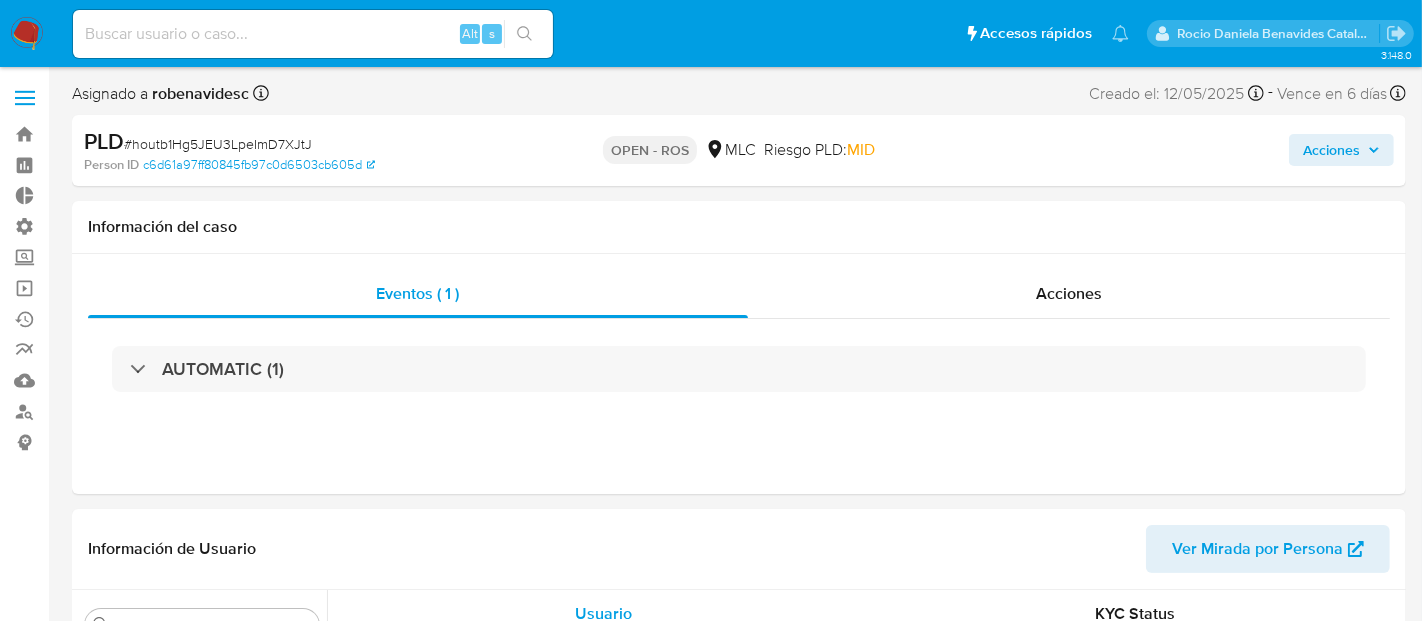 select on "10" 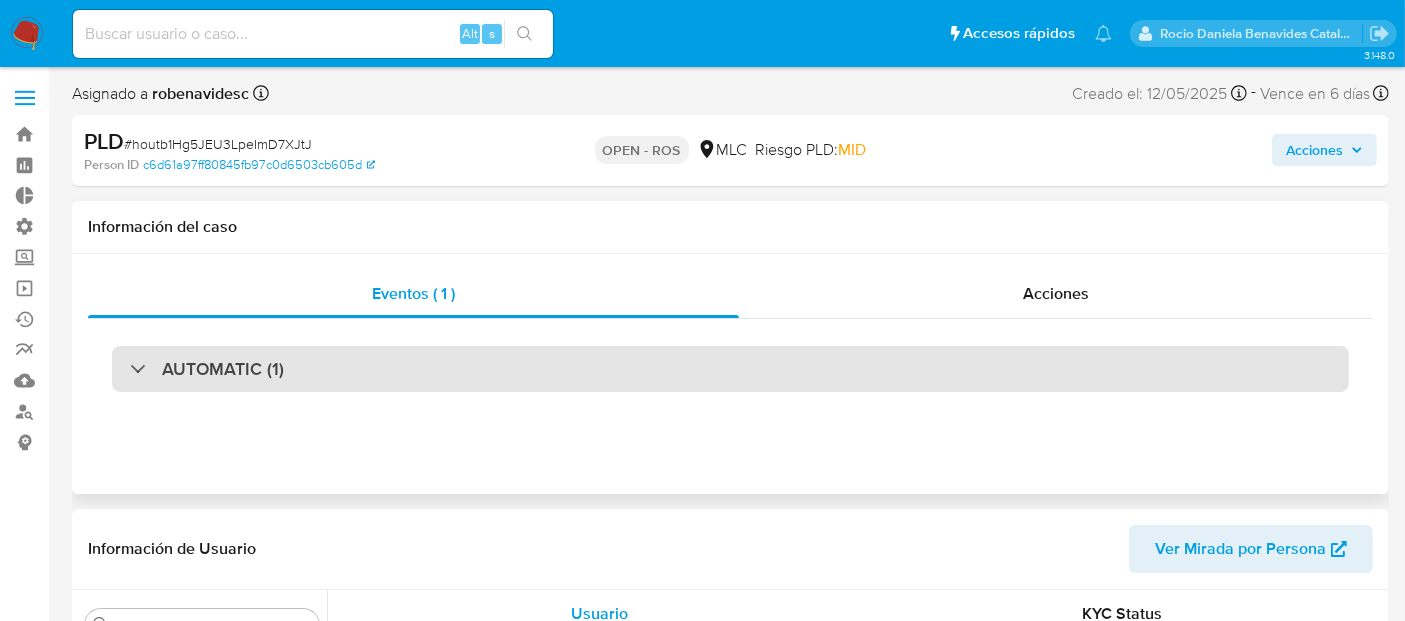 scroll, scrollTop: 796, scrollLeft: 0, axis: vertical 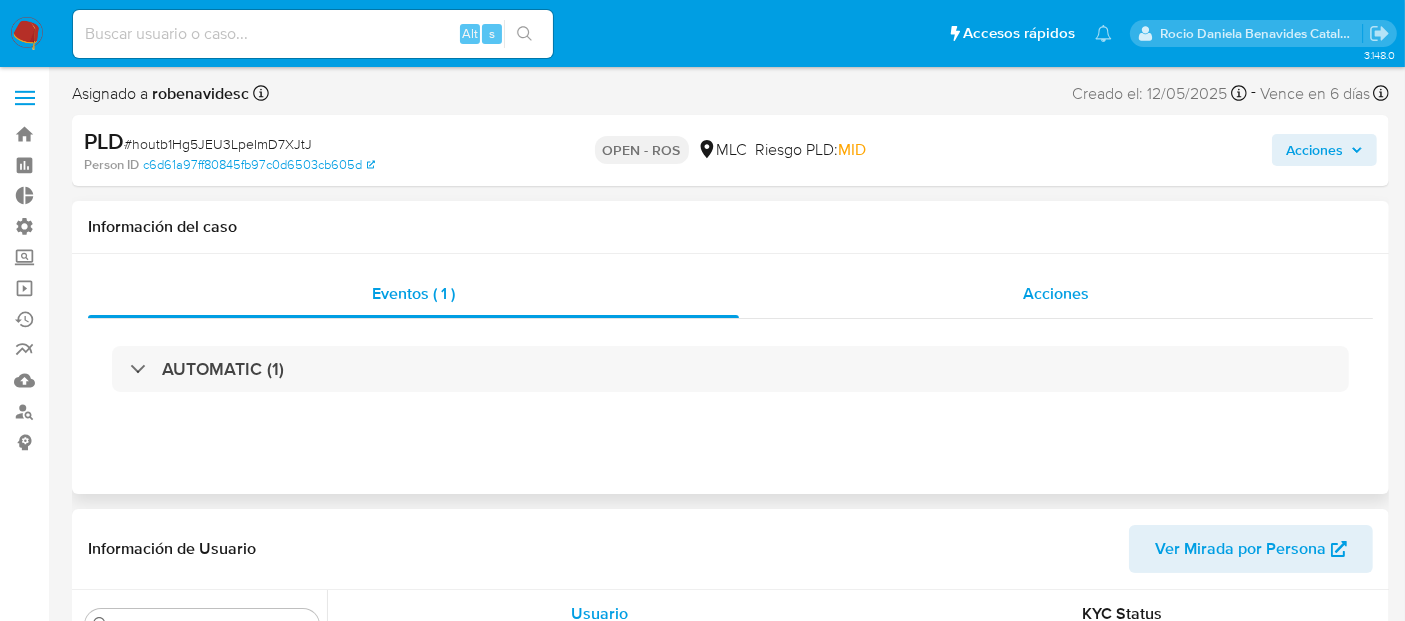 click on "Acciones" at bounding box center (1056, 294) 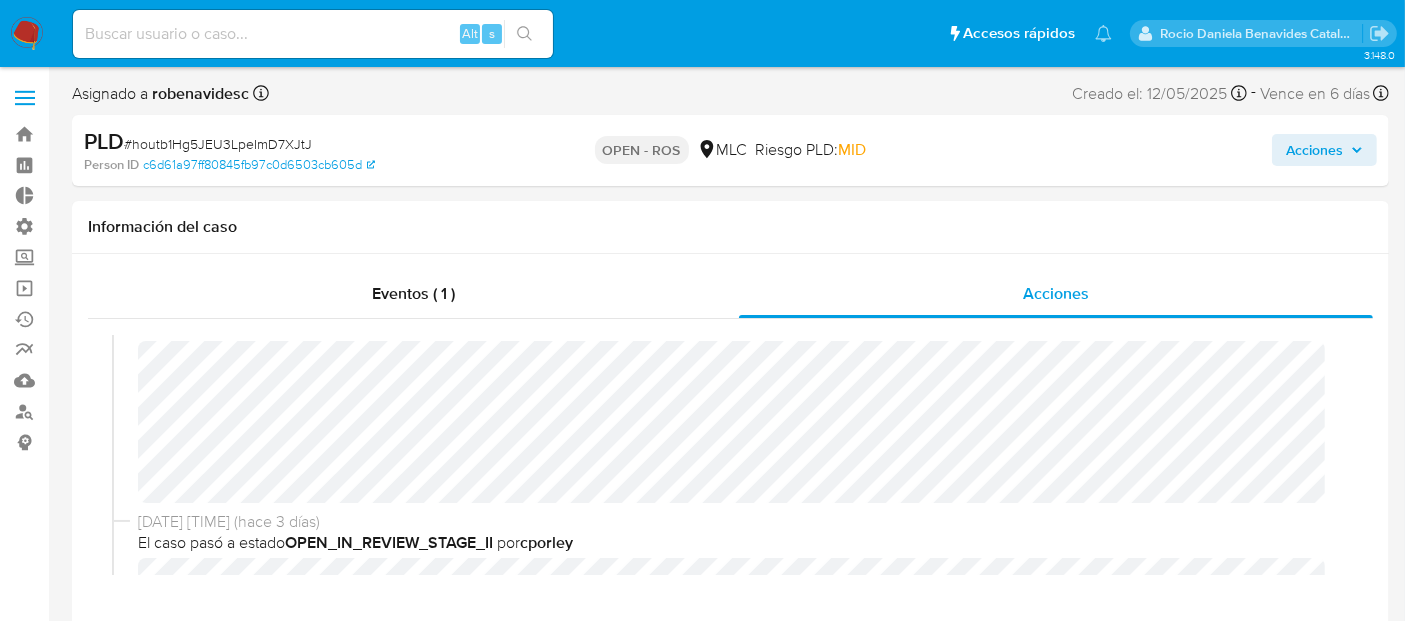 scroll, scrollTop: 42, scrollLeft: 0, axis: vertical 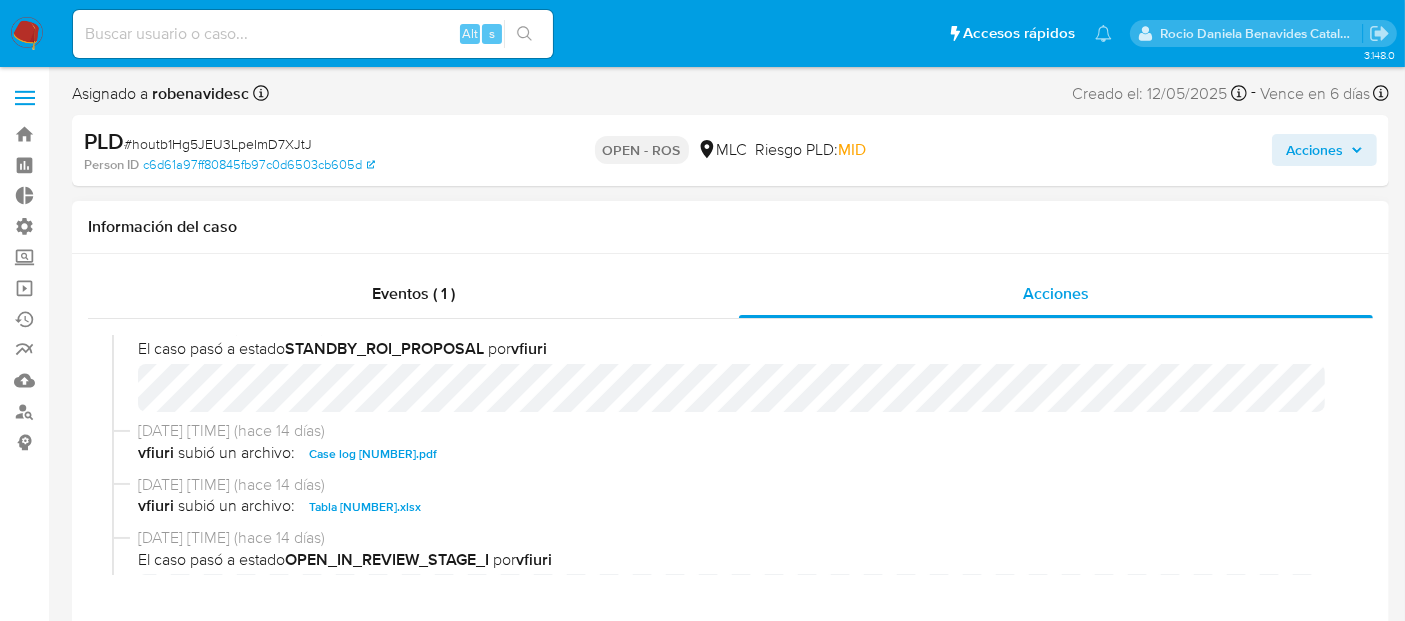 click on "Case log 190858408.pdf" at bounding box center [373, 454] 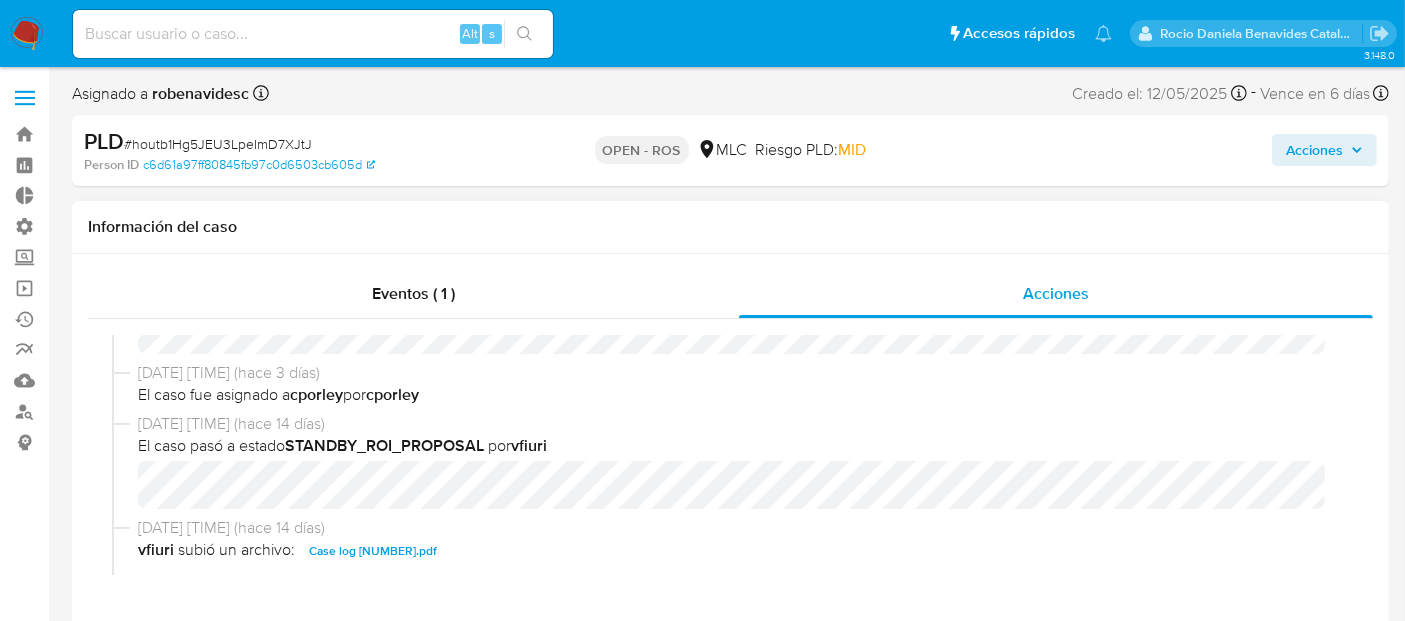 scroll, scrollTop: 0, scrollLeft: 0, axis: both 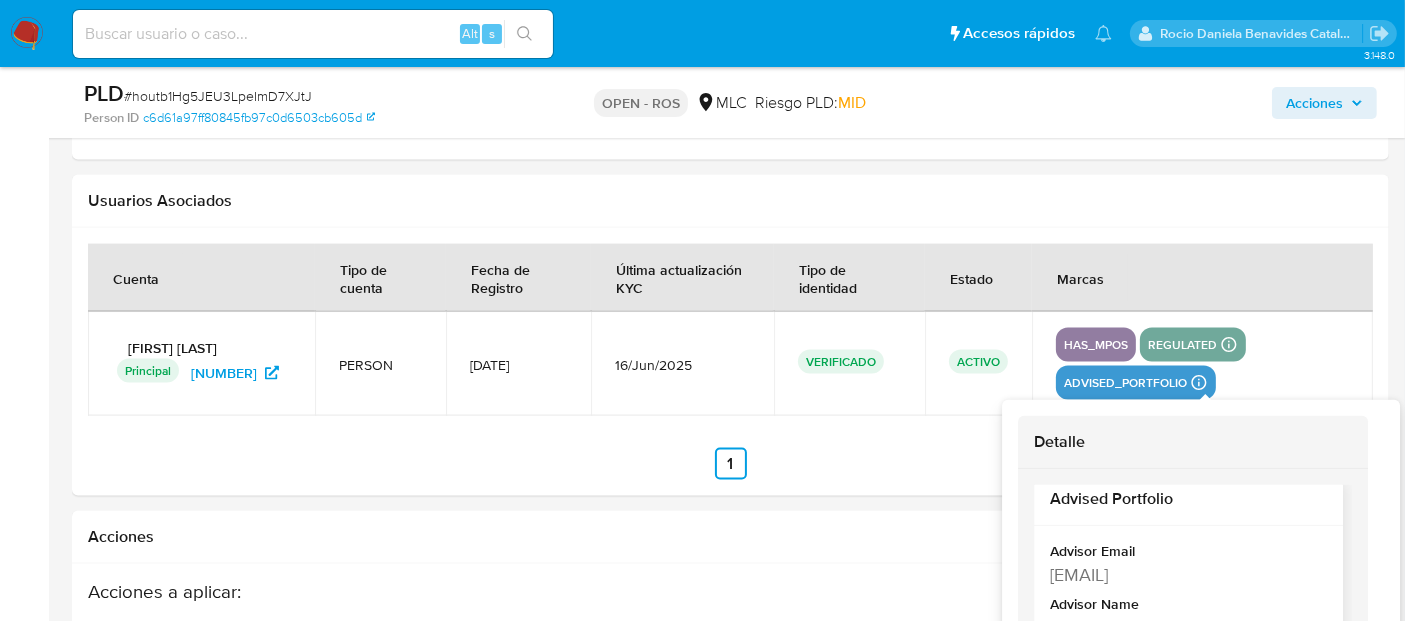 drag, startPoint x: 1081, startPoint y: 570, endPoint x: 1048, endPoint y: 551, distance: 38.078865 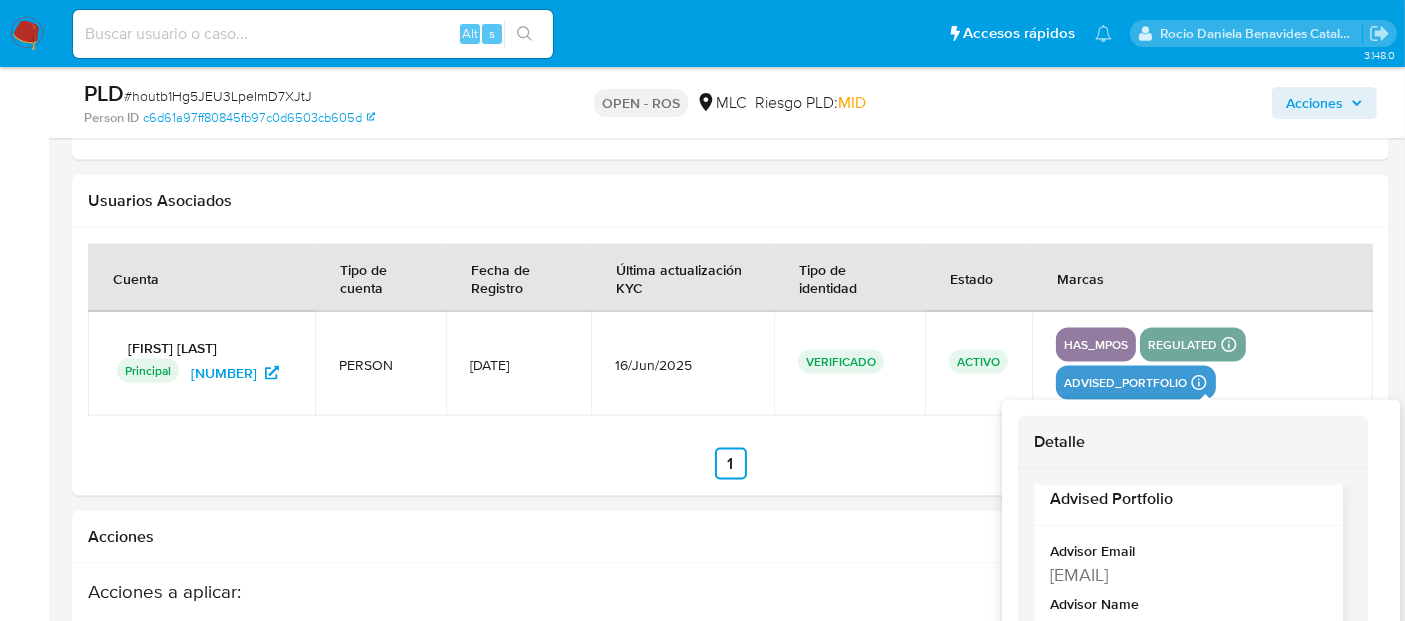 copy on "bernardita.hevia@mercadolibre.cl" 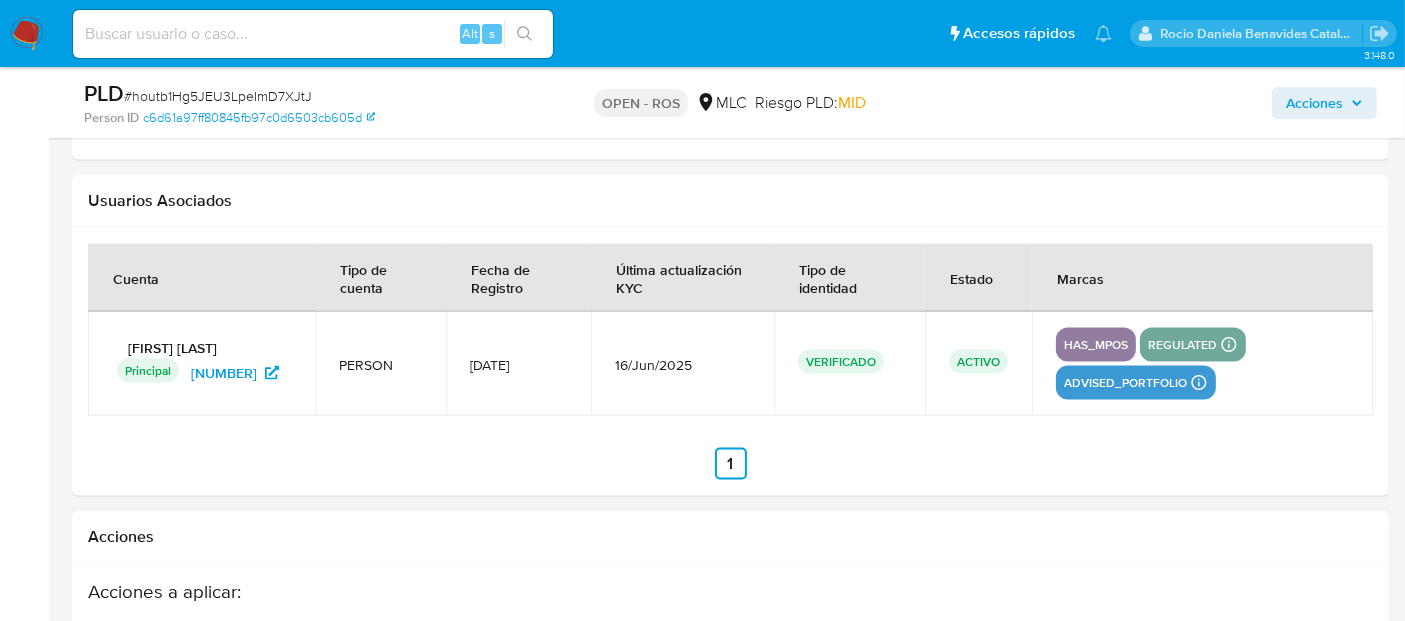 click on "Acciones" at bounding box center (730, 537) 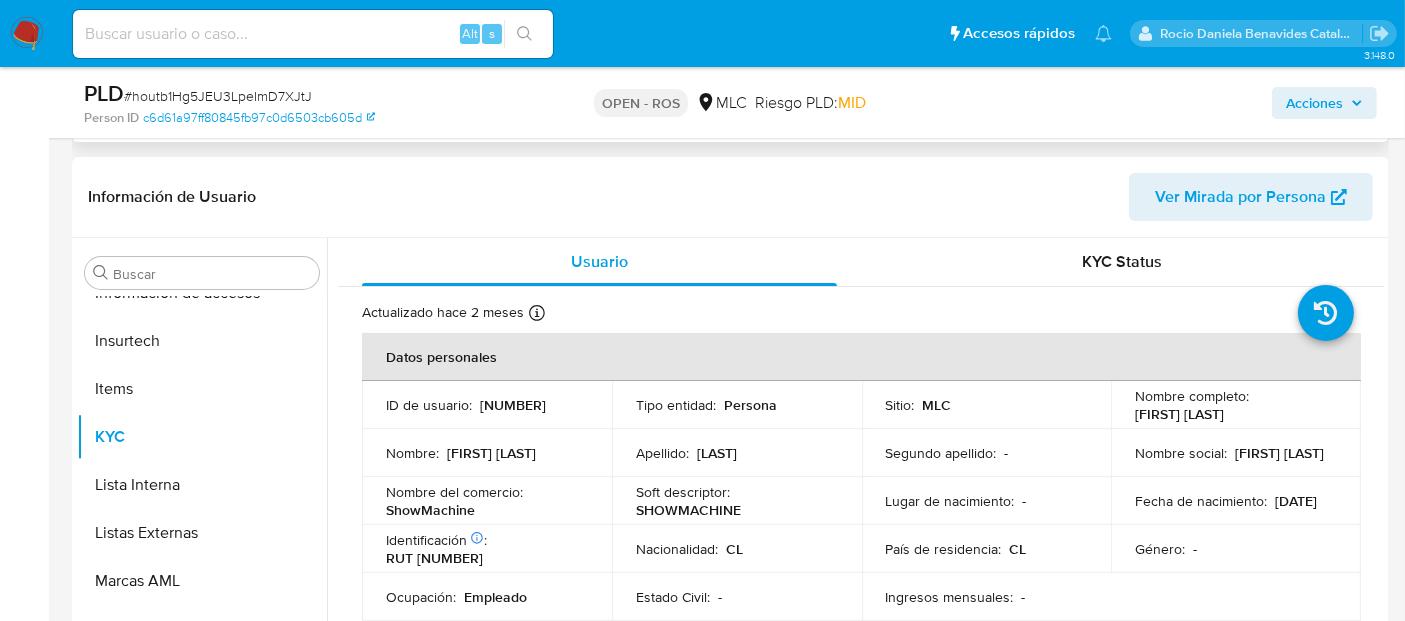 scroll, scrollTop: 488, scrollLeft: 0, axis: vertical 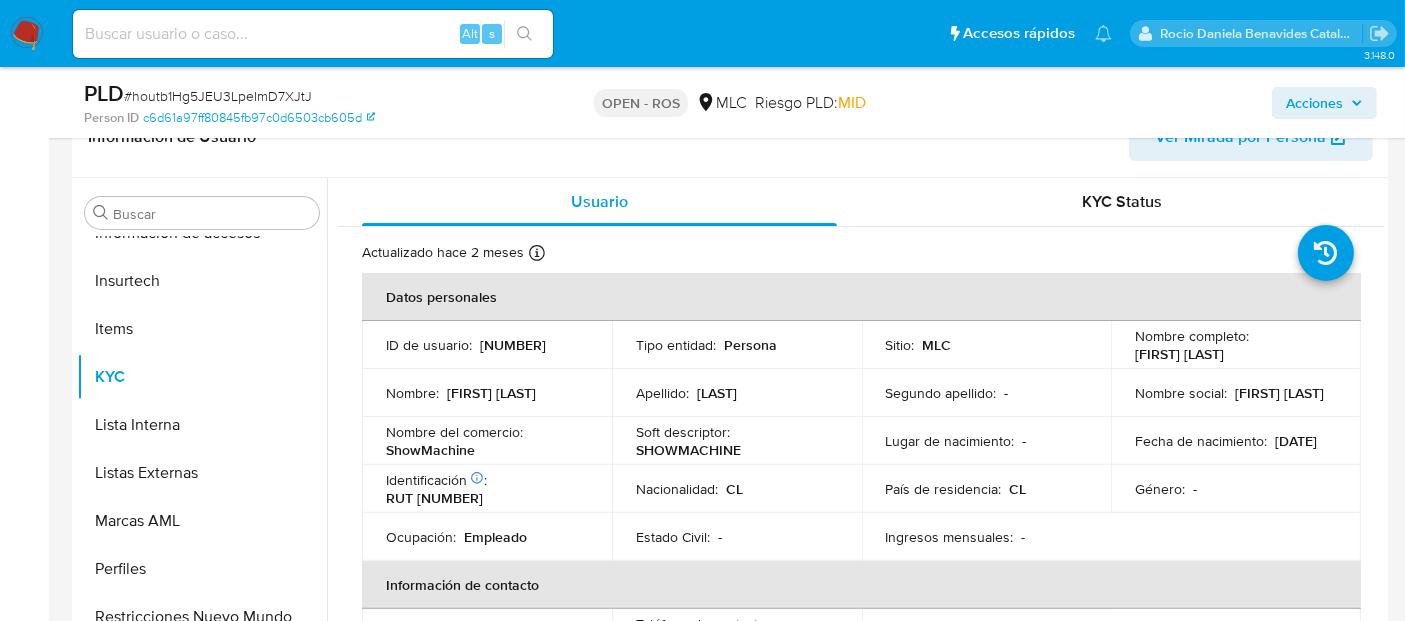 click on "Acciones" at bounding box center [1324, 103] 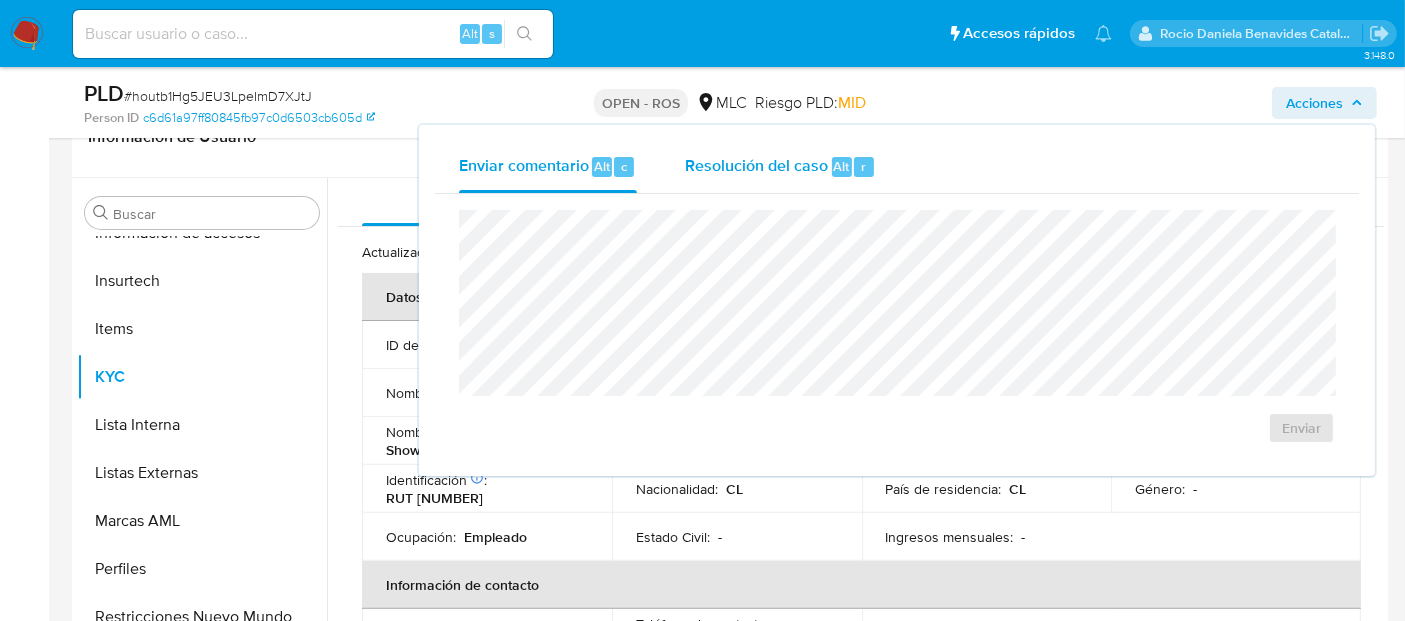 click on "Resolución del caso Alt r" at bounding box center [780, 167] 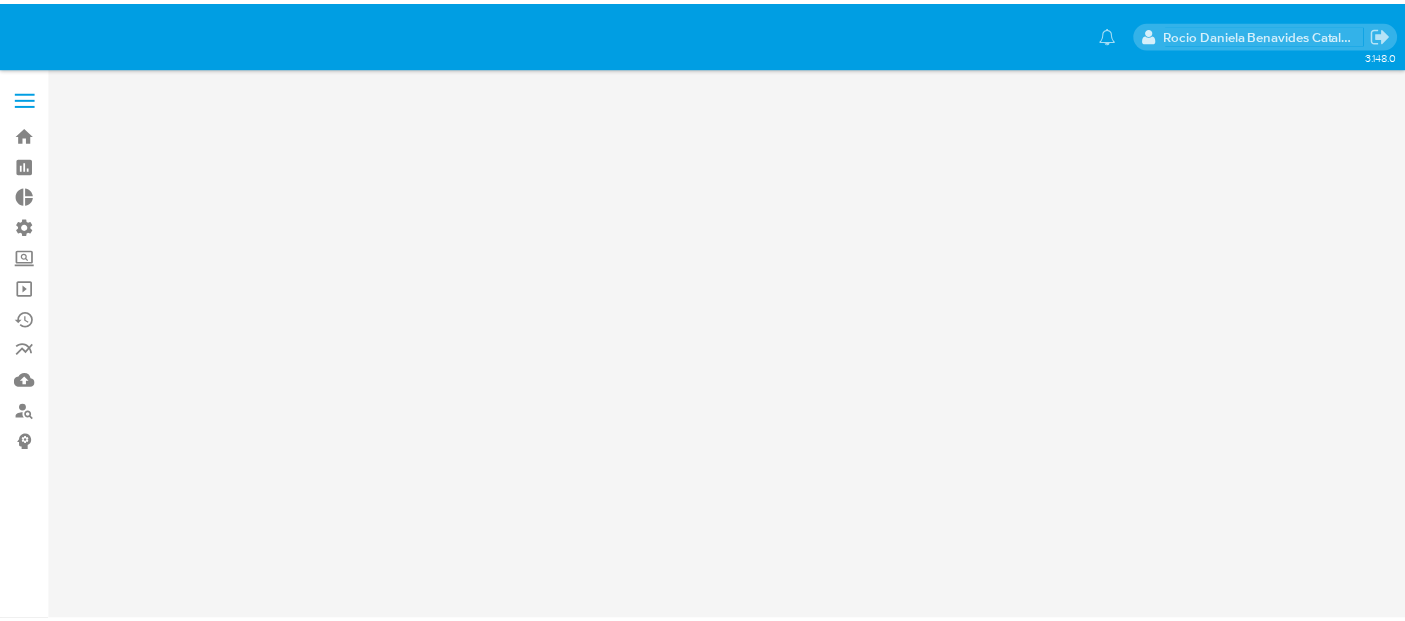 scroll, scrollTop: 0, scrollLeft: 0, axis: both 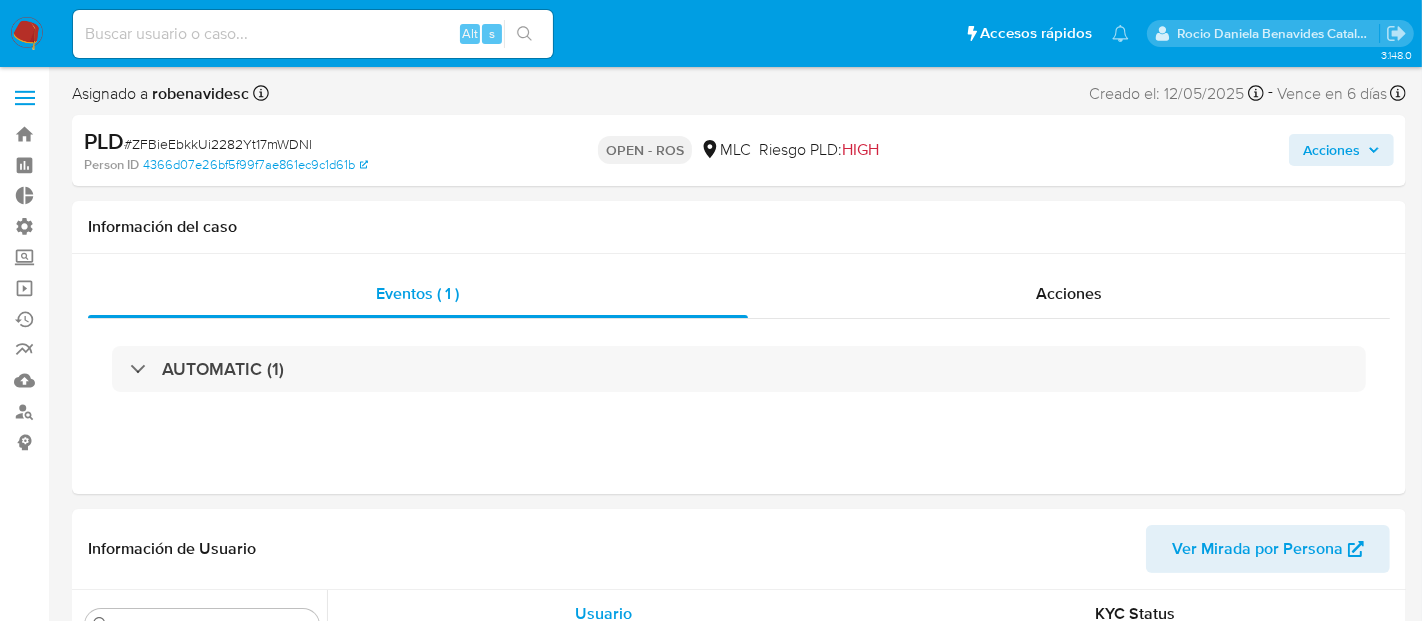 select on "10" 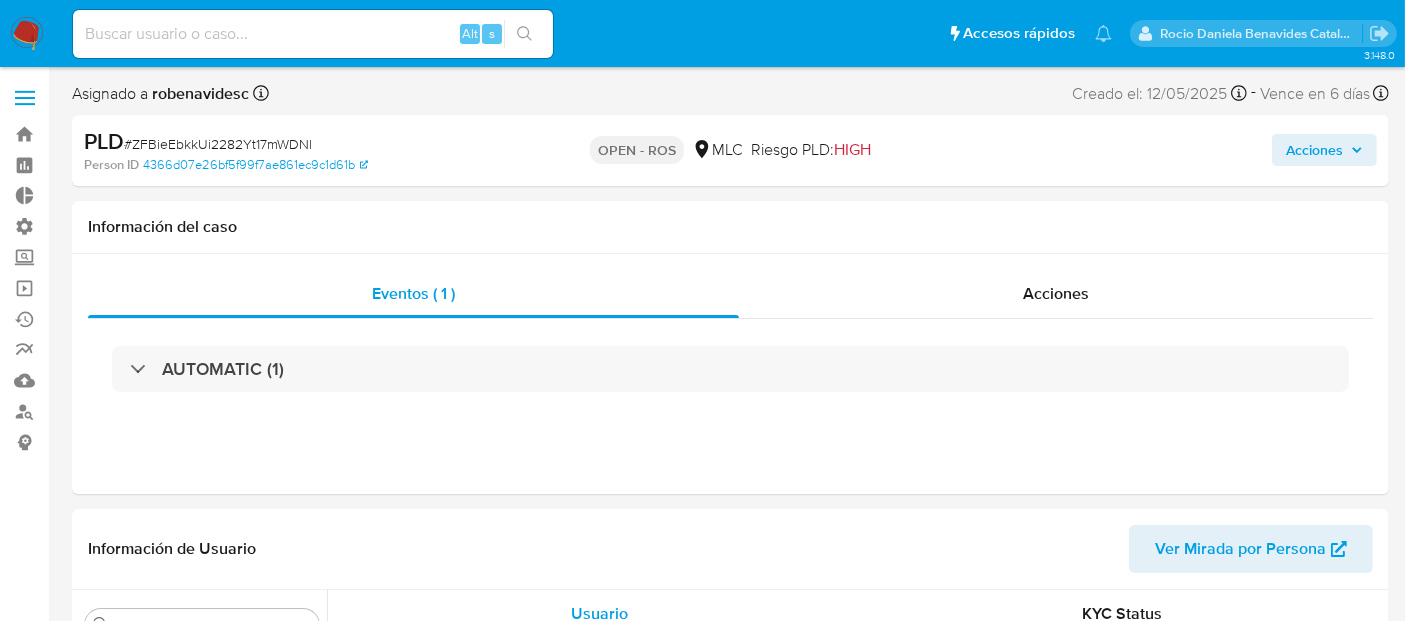 scroll, scrollTop: 796, scrollLeft: 0, axis: vertical 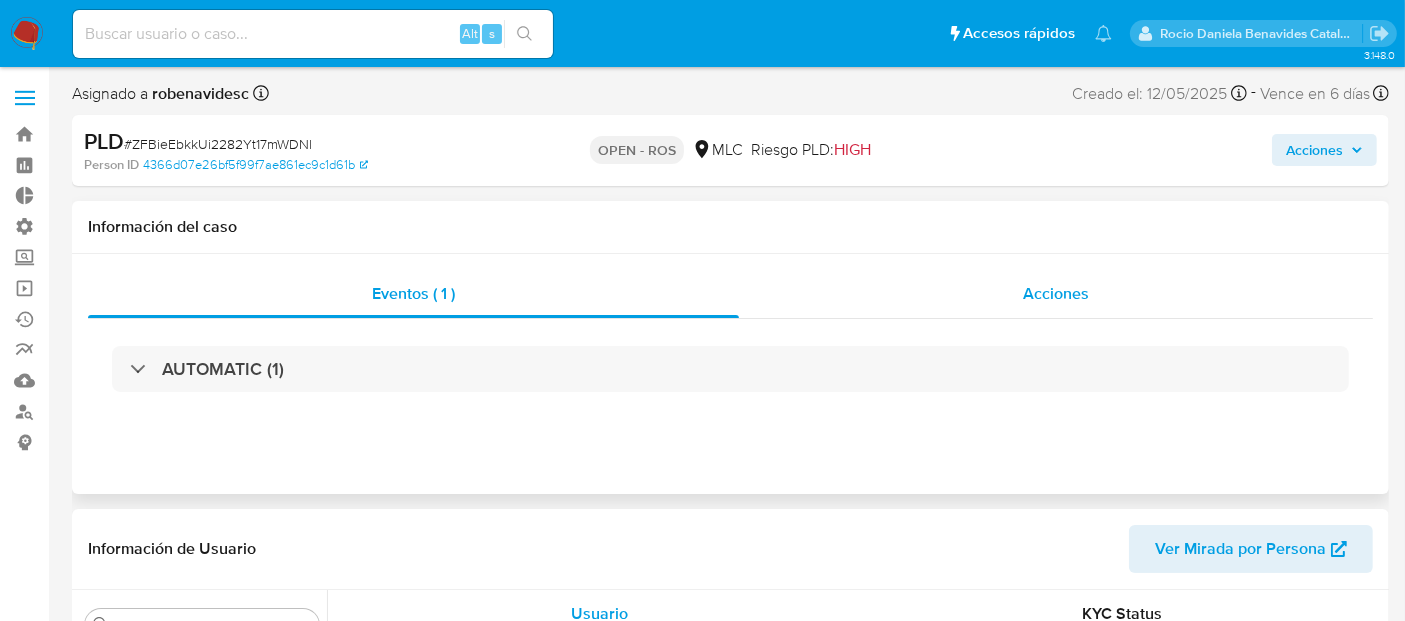 click on "Acciones" at bounding box center (1056, 293) 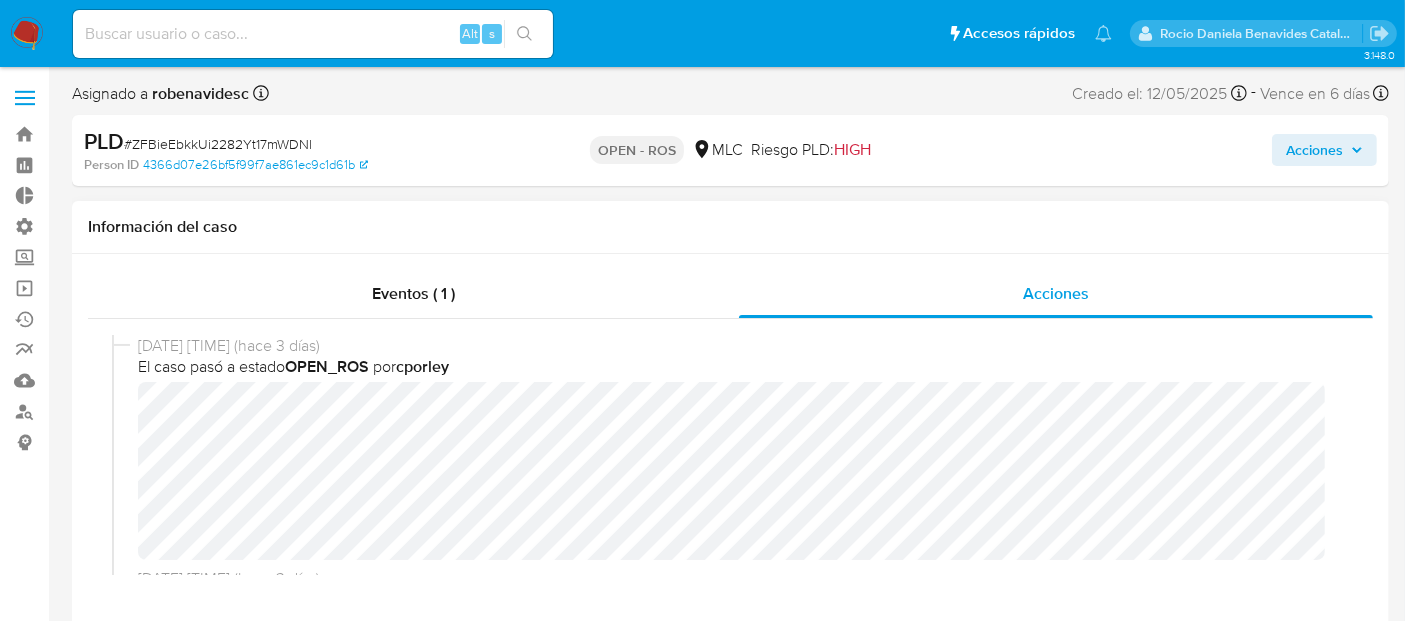 click on "01/08/2025 16:58:46 (hace 3 días) El caso pasó a estado  OPEN_ROS      por  cporley" at bounding box center [730, 451] 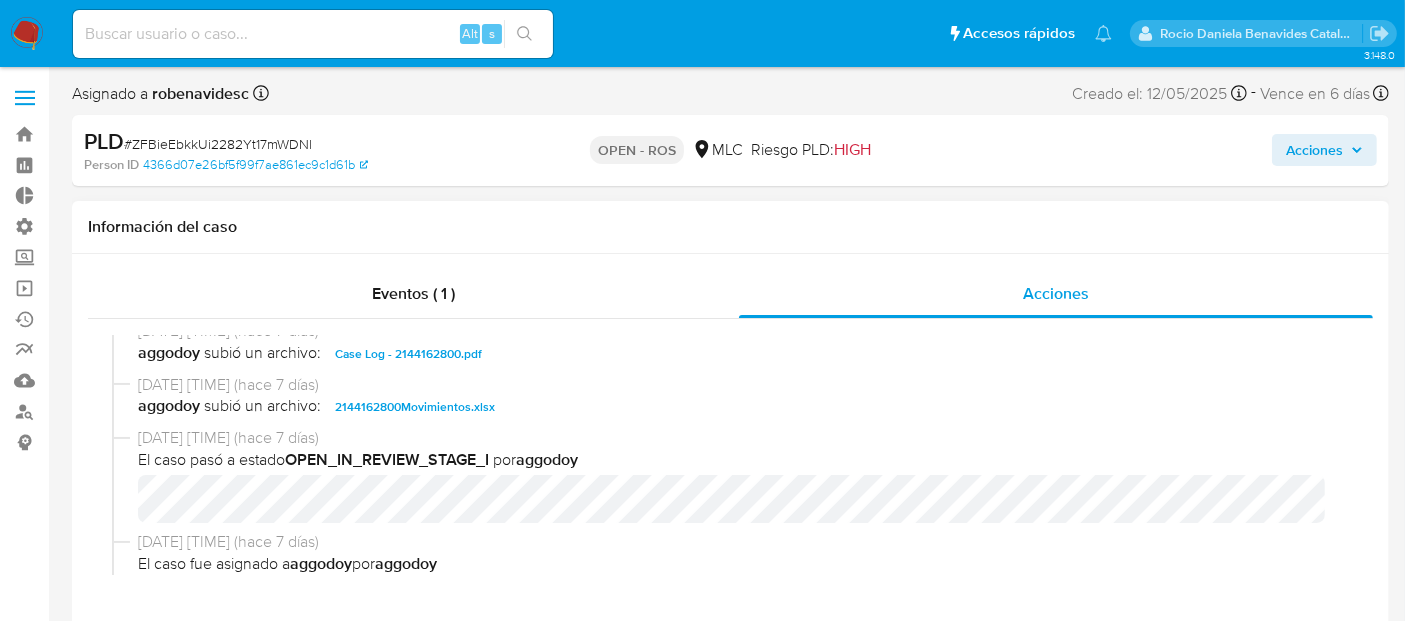 scroll, scrollTop: 514, scrollLeft: 0, axis: vertical 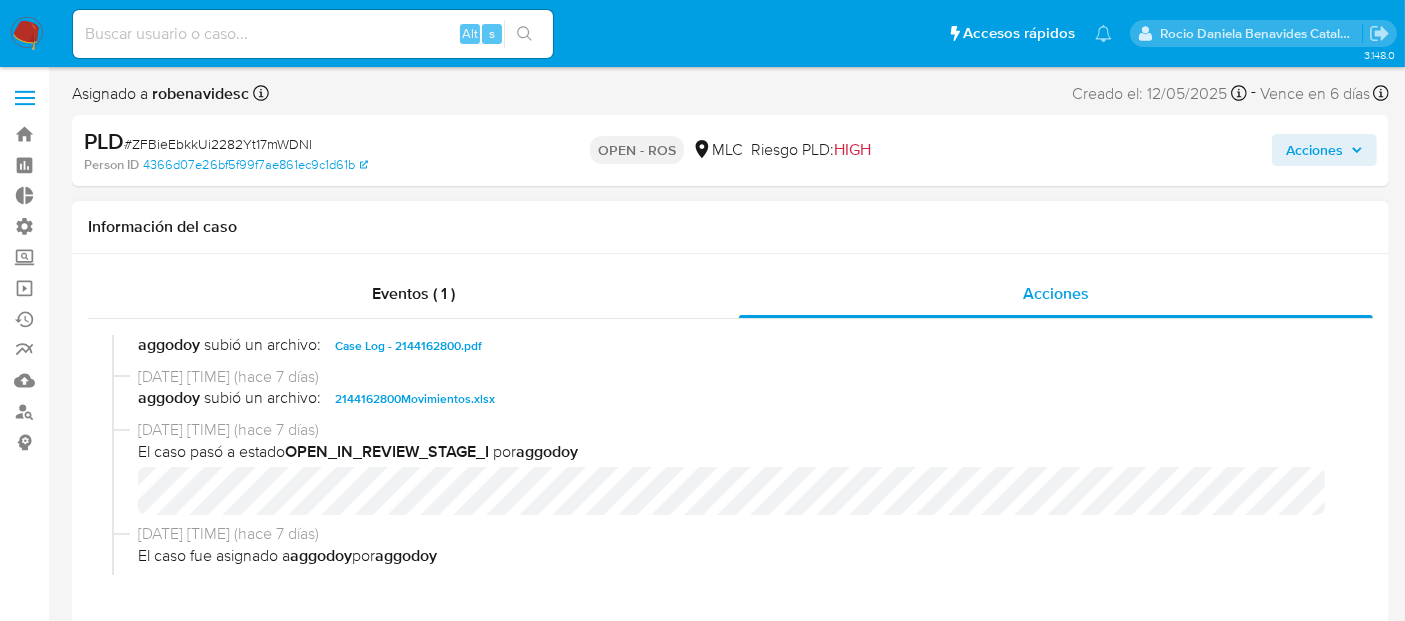 click on "Case Log - 2144162800.pdf" at bounding box center (408, 346) 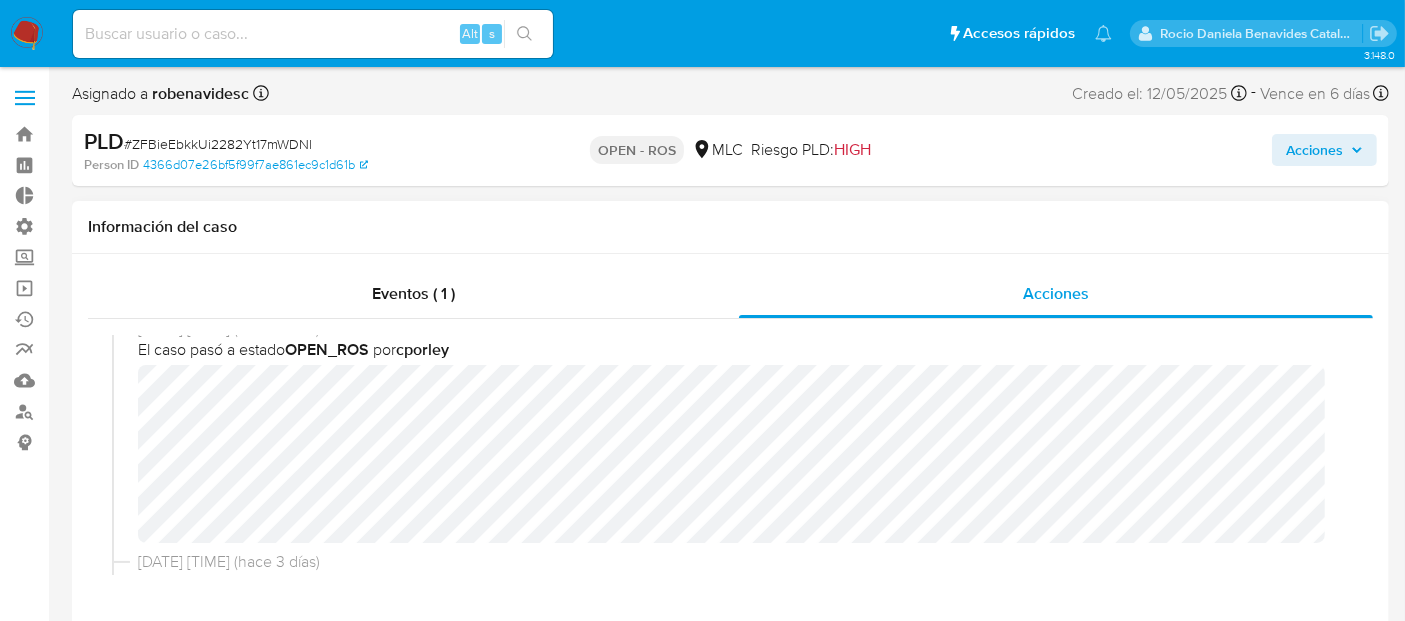 scroll, scrollTop: 10, scrollLeft: 0, axis: vertical 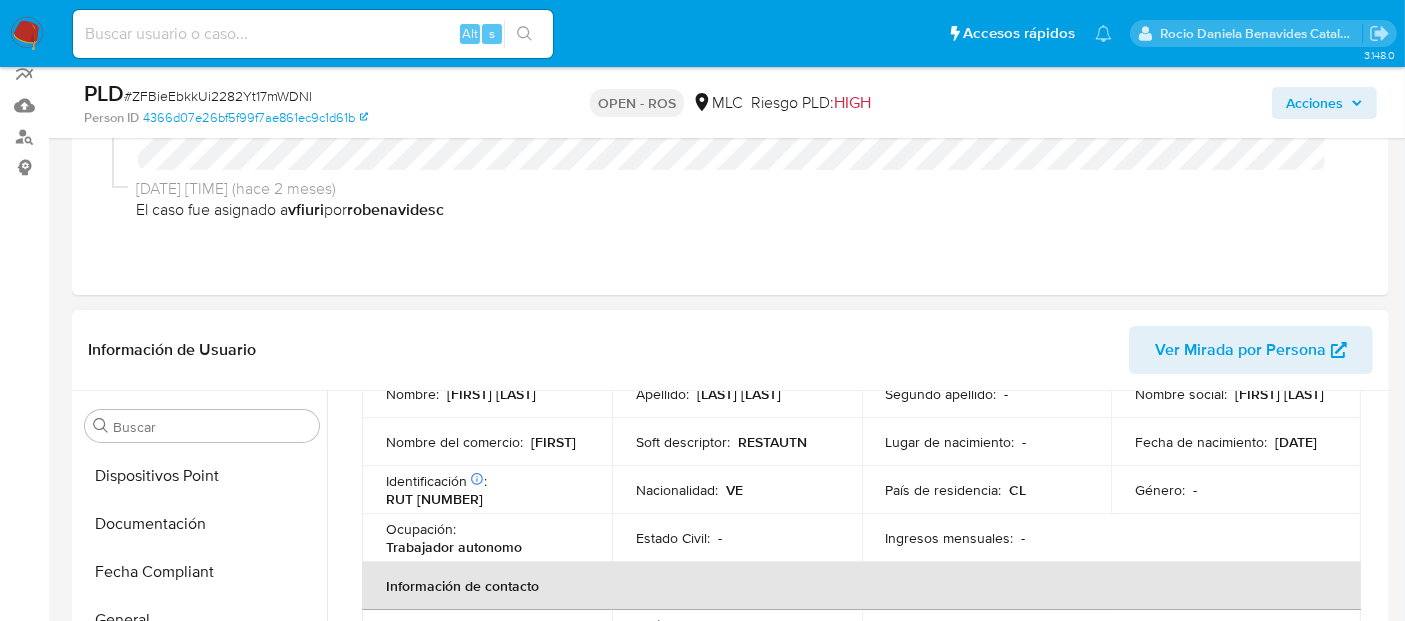 click on "Documentación" at bounding box center (202, 524) 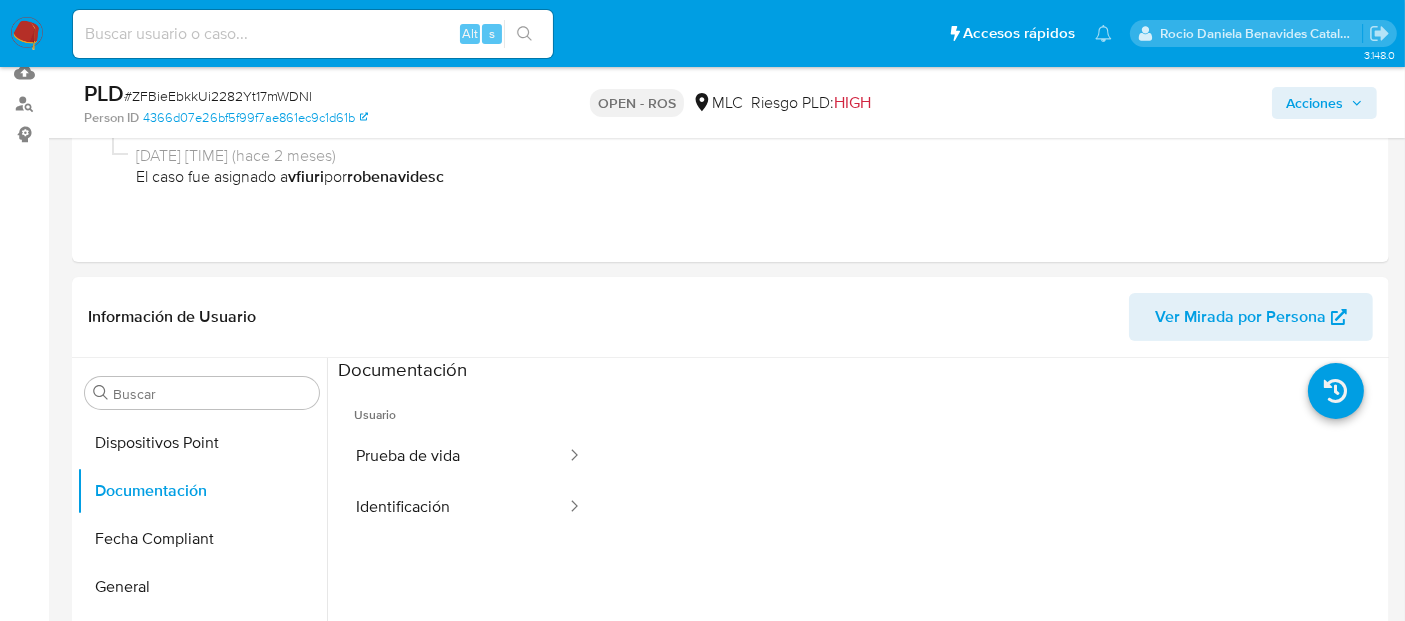 scroll, scrollTop: 314, scrollLeft: 0, axis: vertical 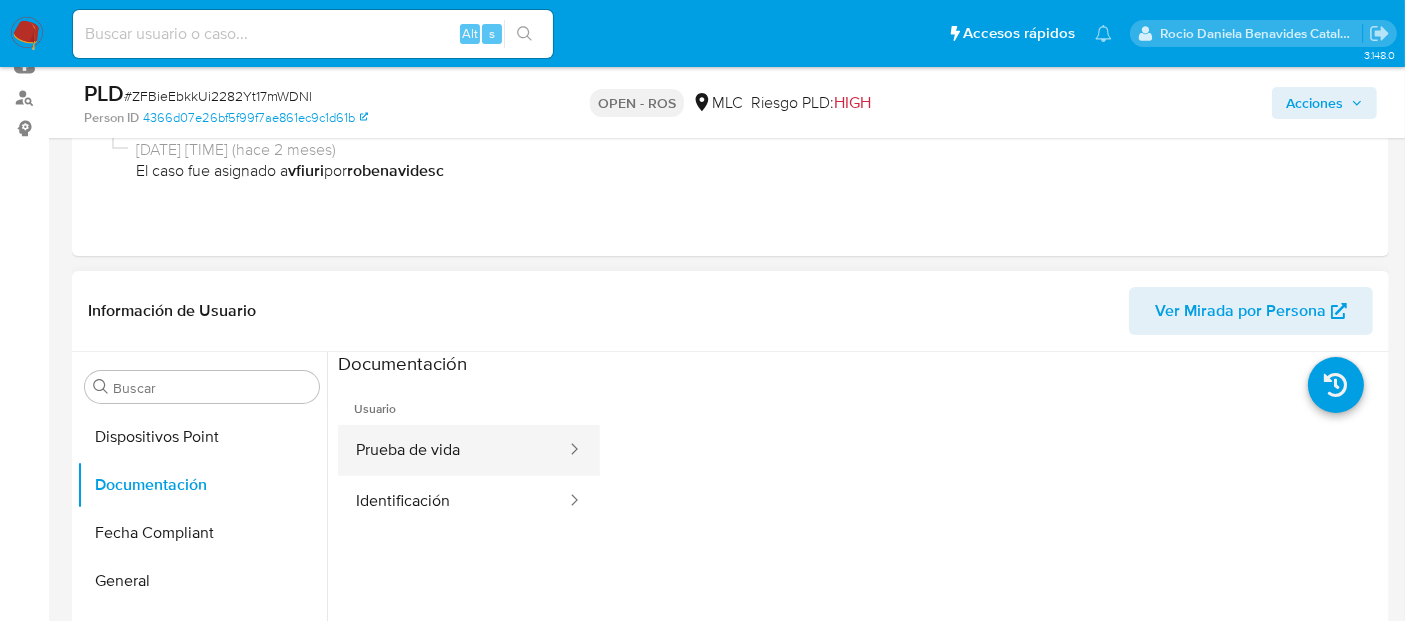 click on "Prueba de vida" at bounding box center [453, 450] 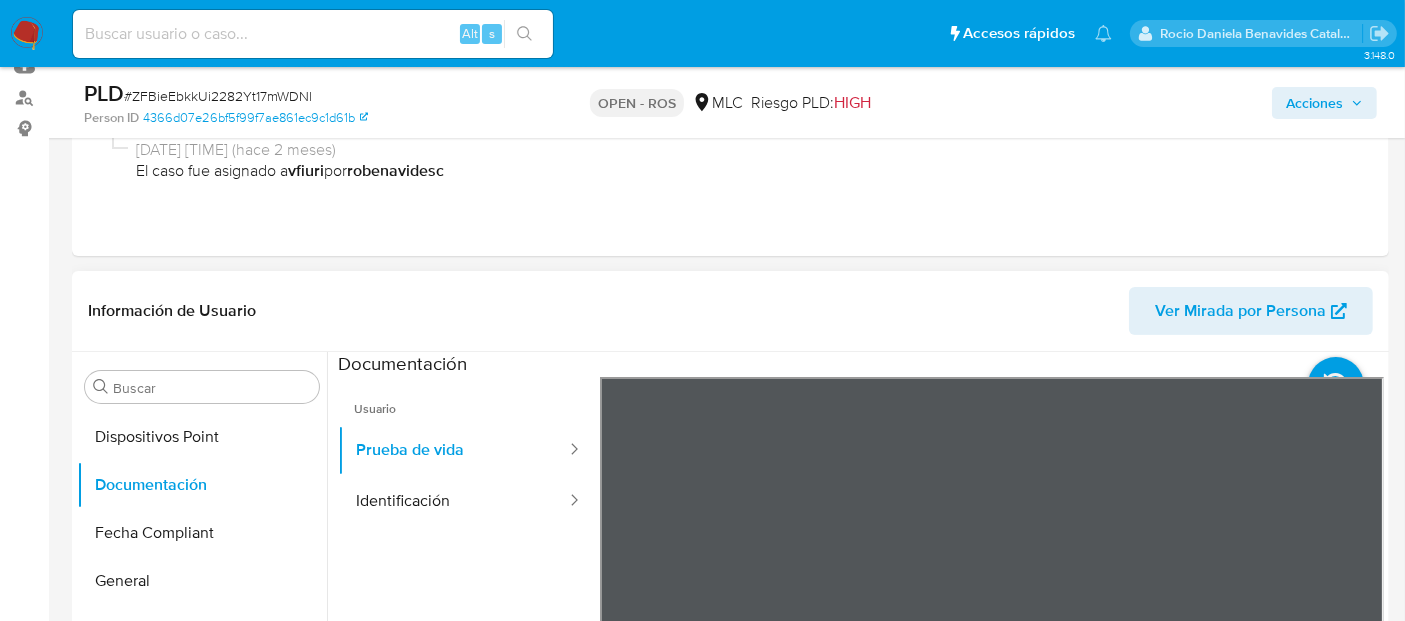 scroll, scrollTop: 61, scrollLeft: 0, axis: vertical 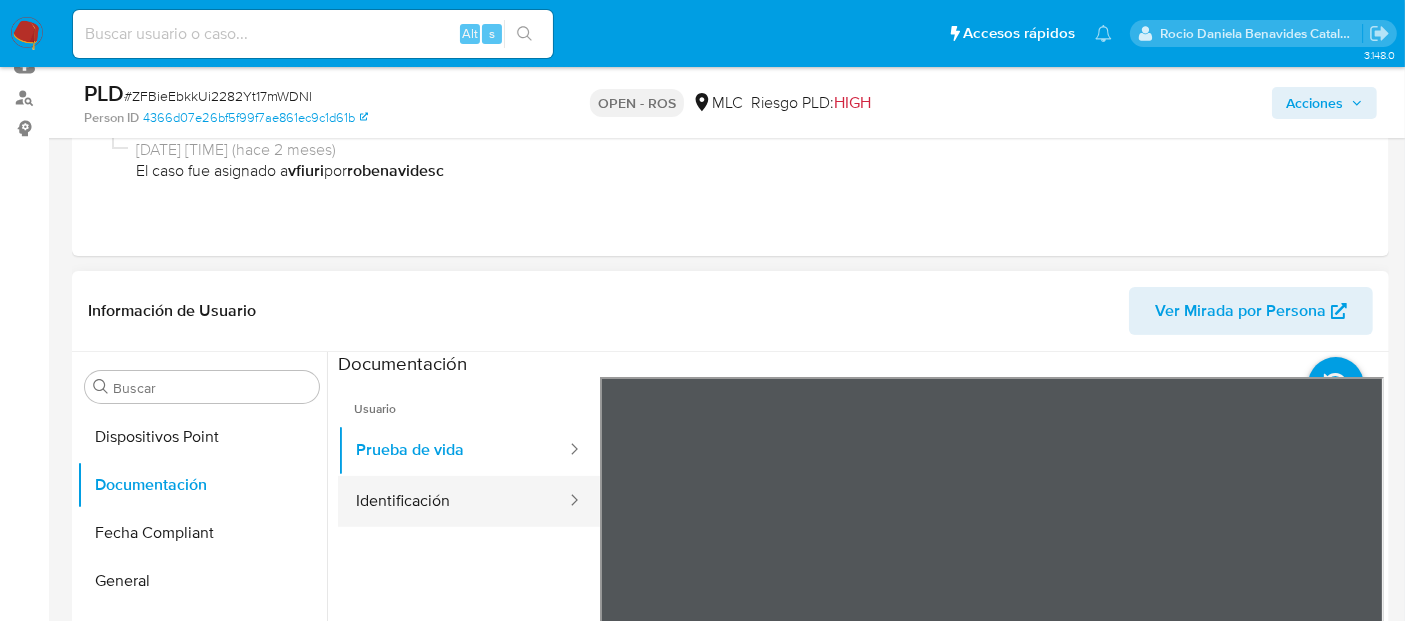click on "Identificación" at bounding box center (453, 501) 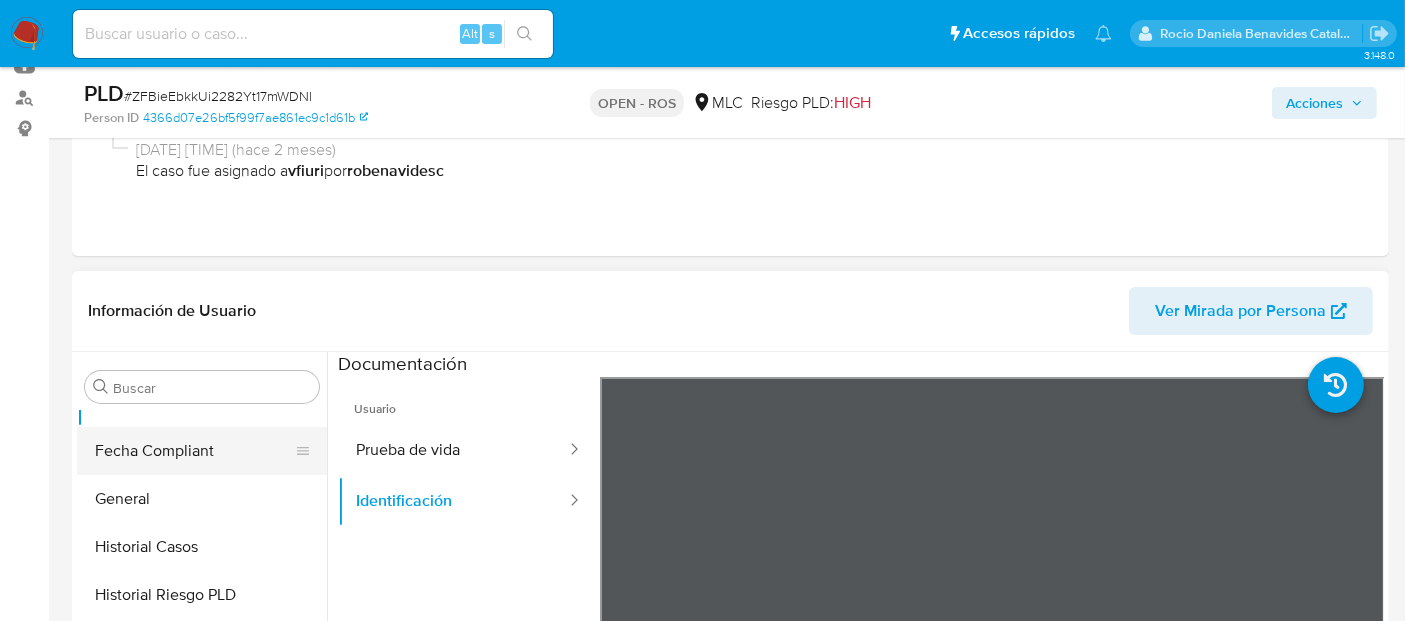 scroll, scrollTop: 471, scrollLeft: 0, axis: vertical 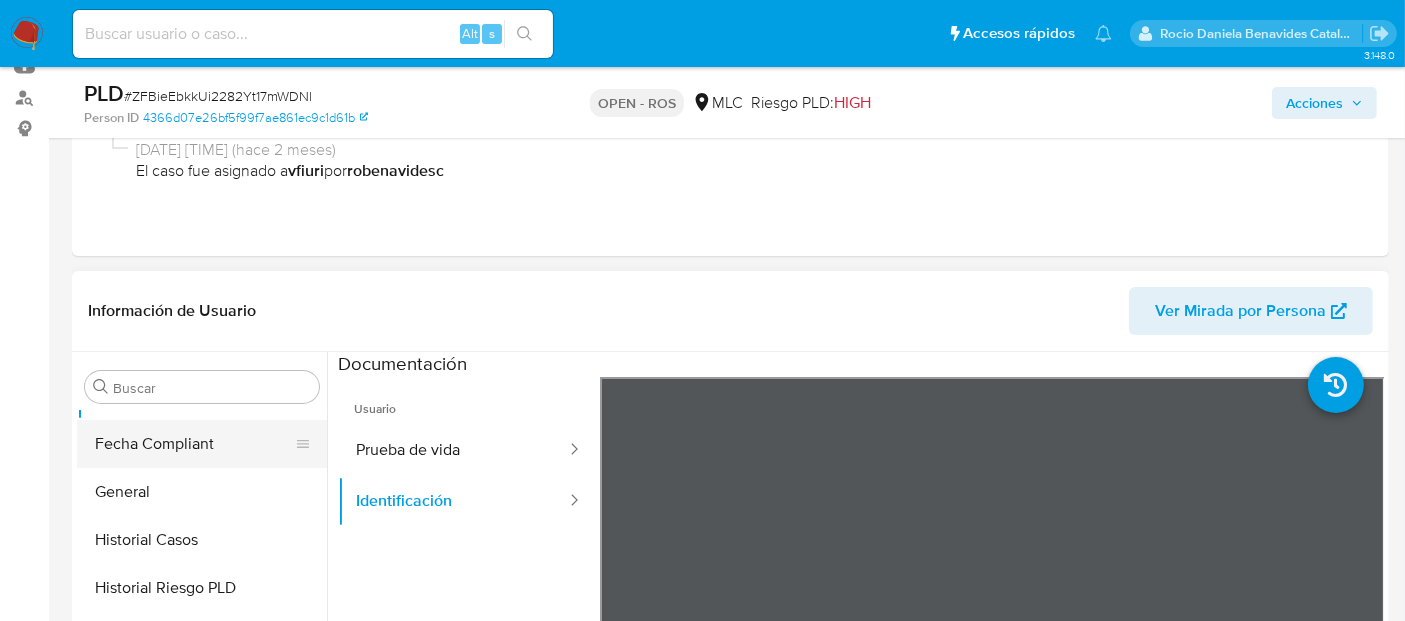 click on "Historial Casos" at bounding box center (202, 540) 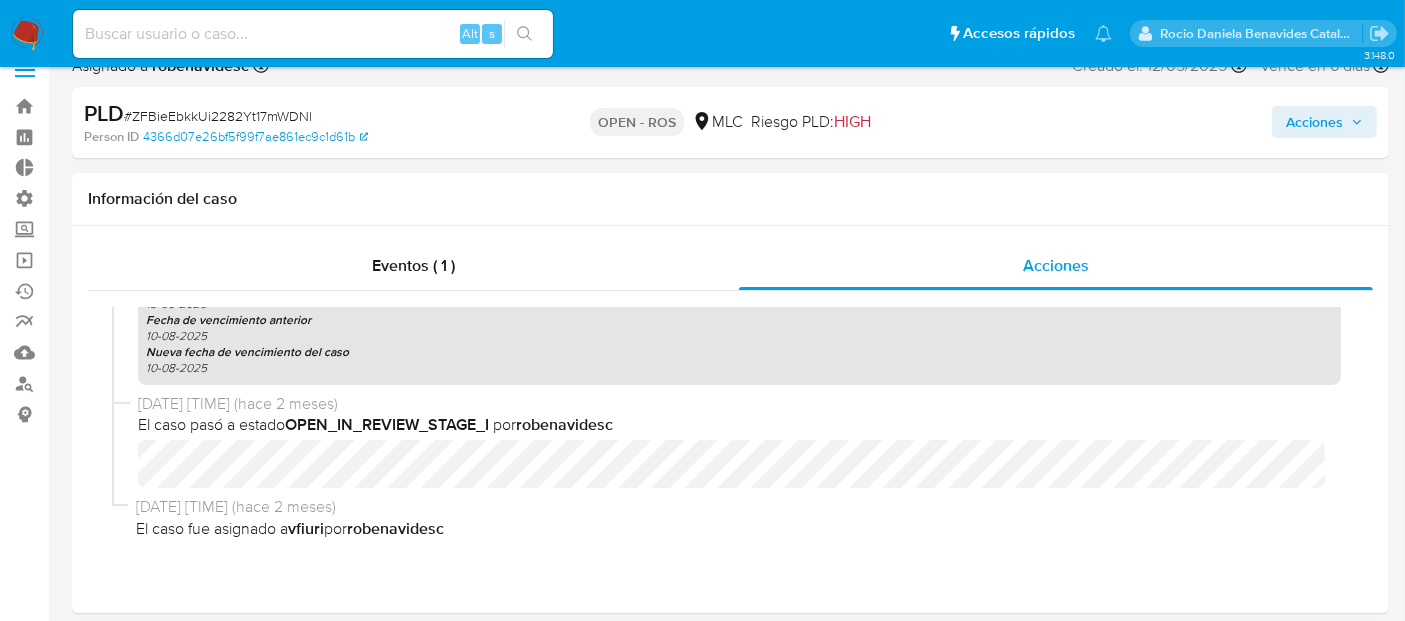 scroll, scrollTop: 24, scrollLeft: 0, axis: vertical 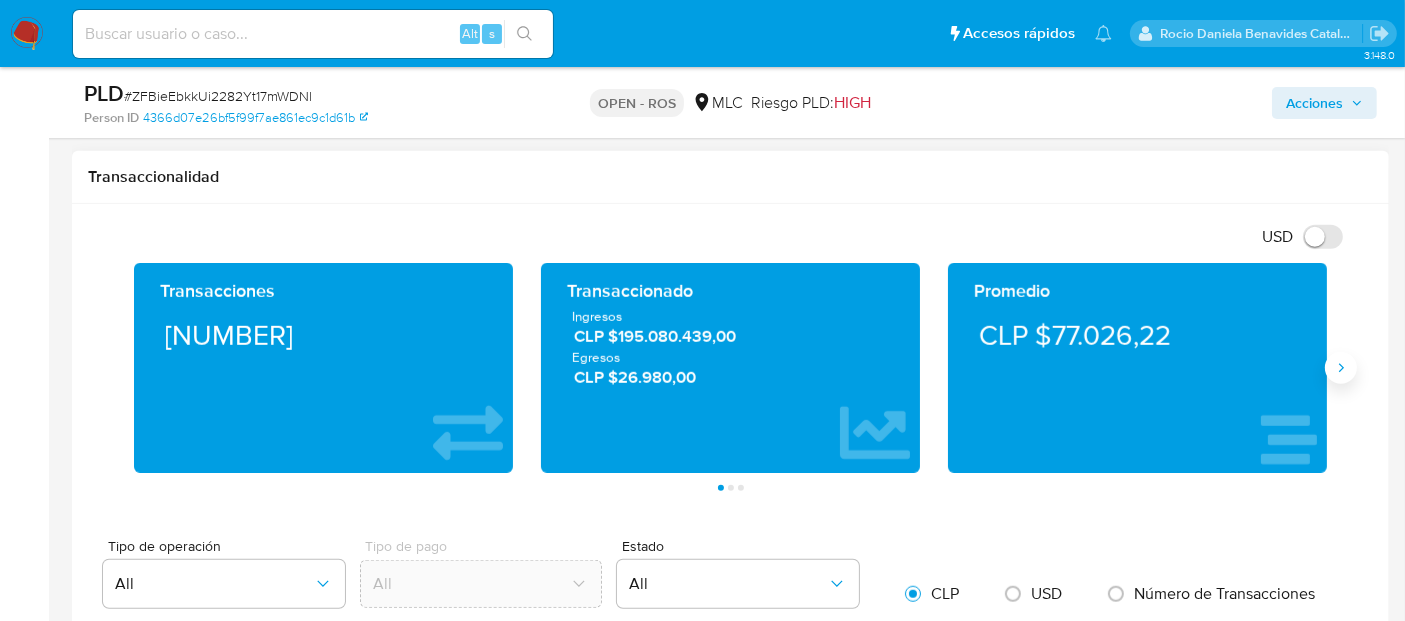 click 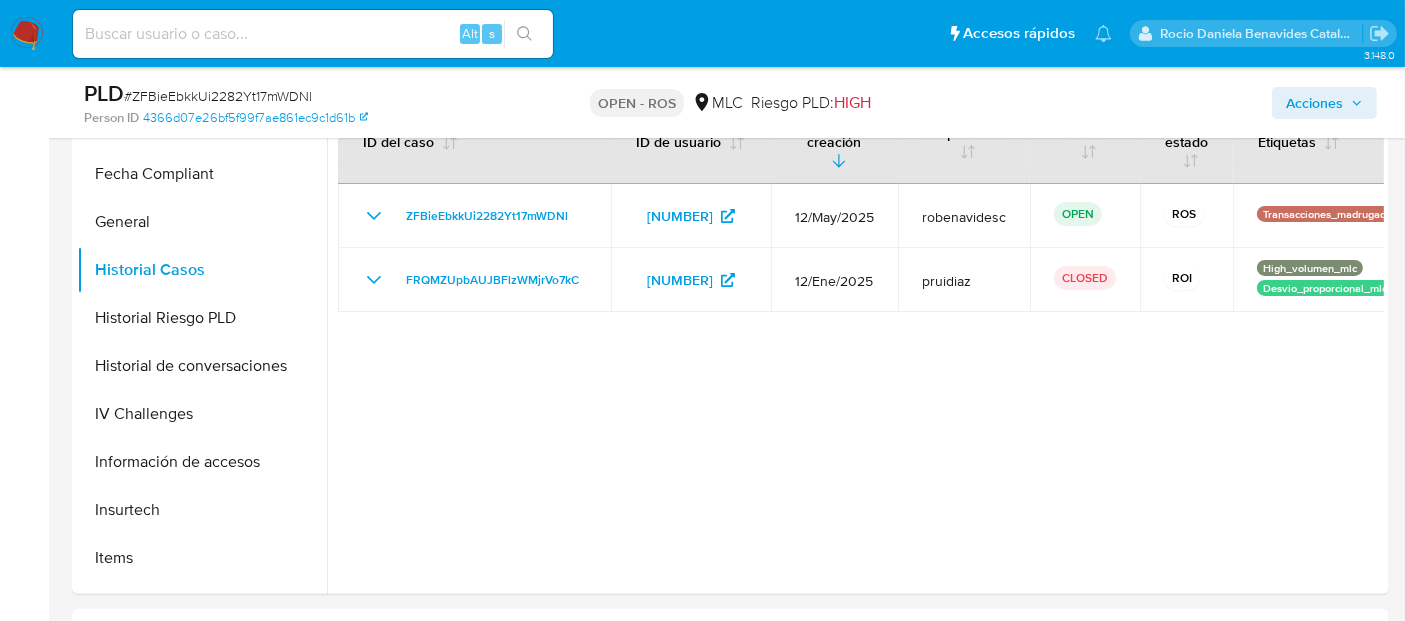 scroll, scrollTop: 583, scrollLeft: 0, axis: vertical 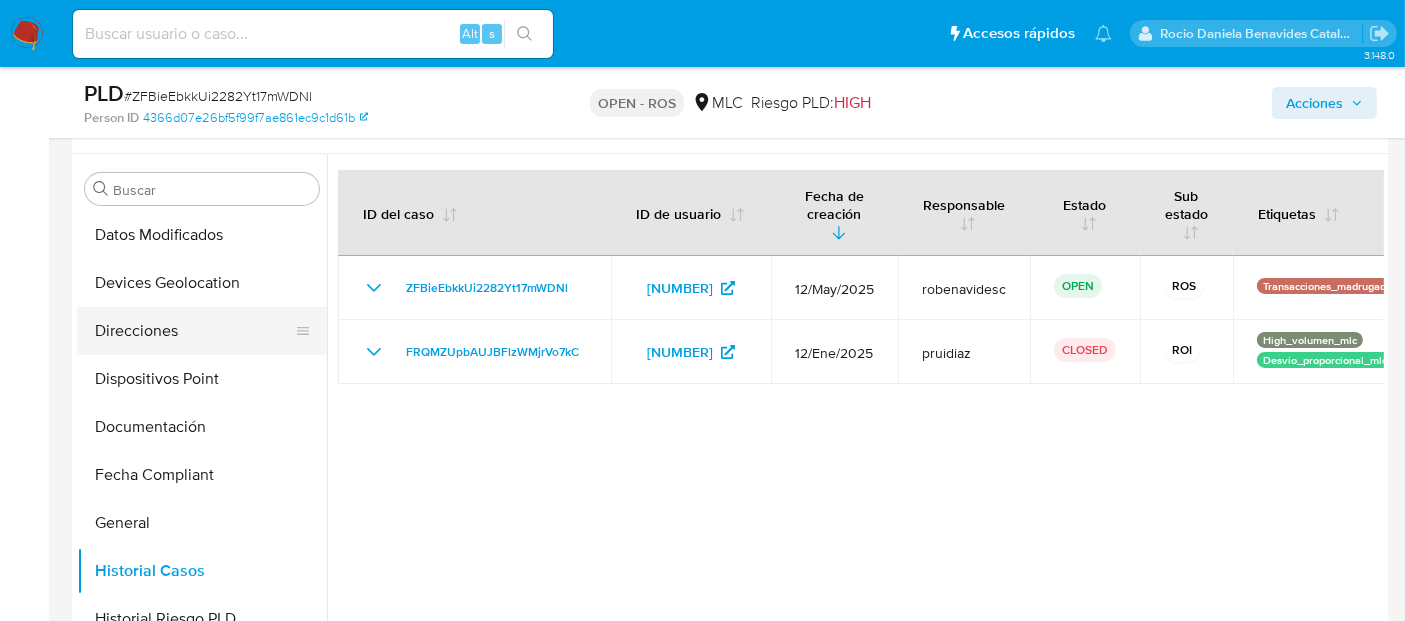 click on "Direcciones" at bounding box center (194, 331) 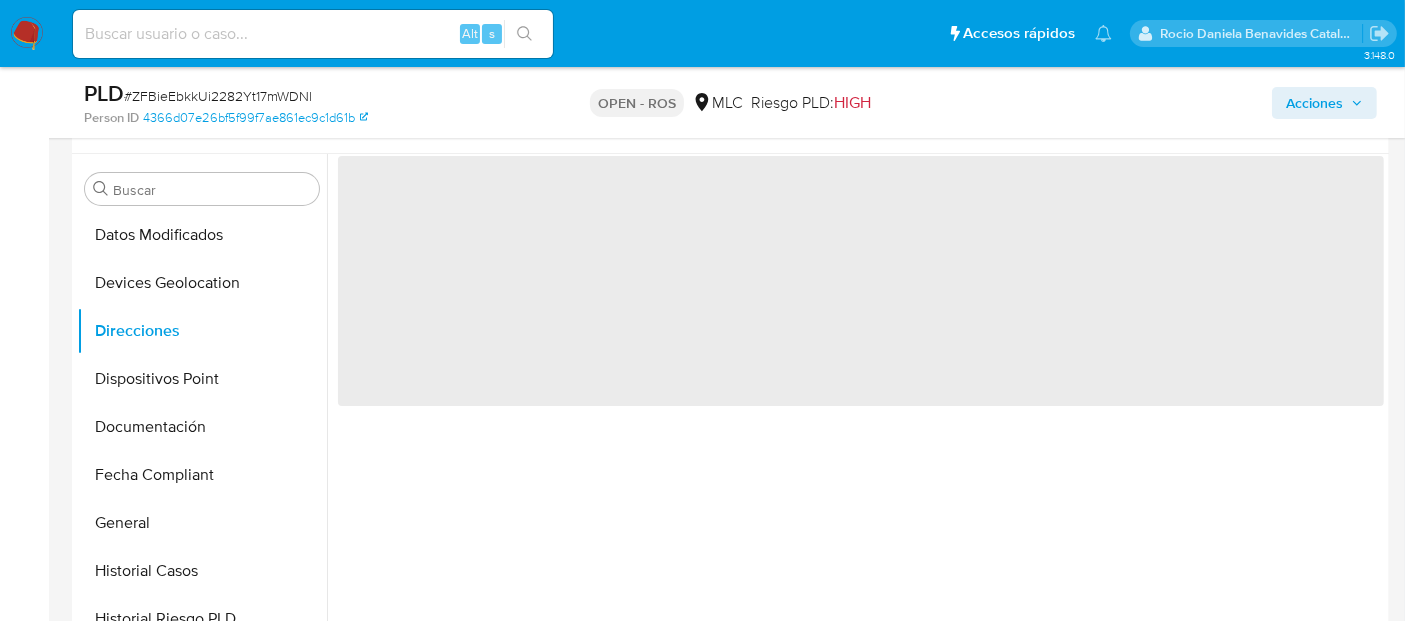 click on "‌" at bounding box center (855, 410) 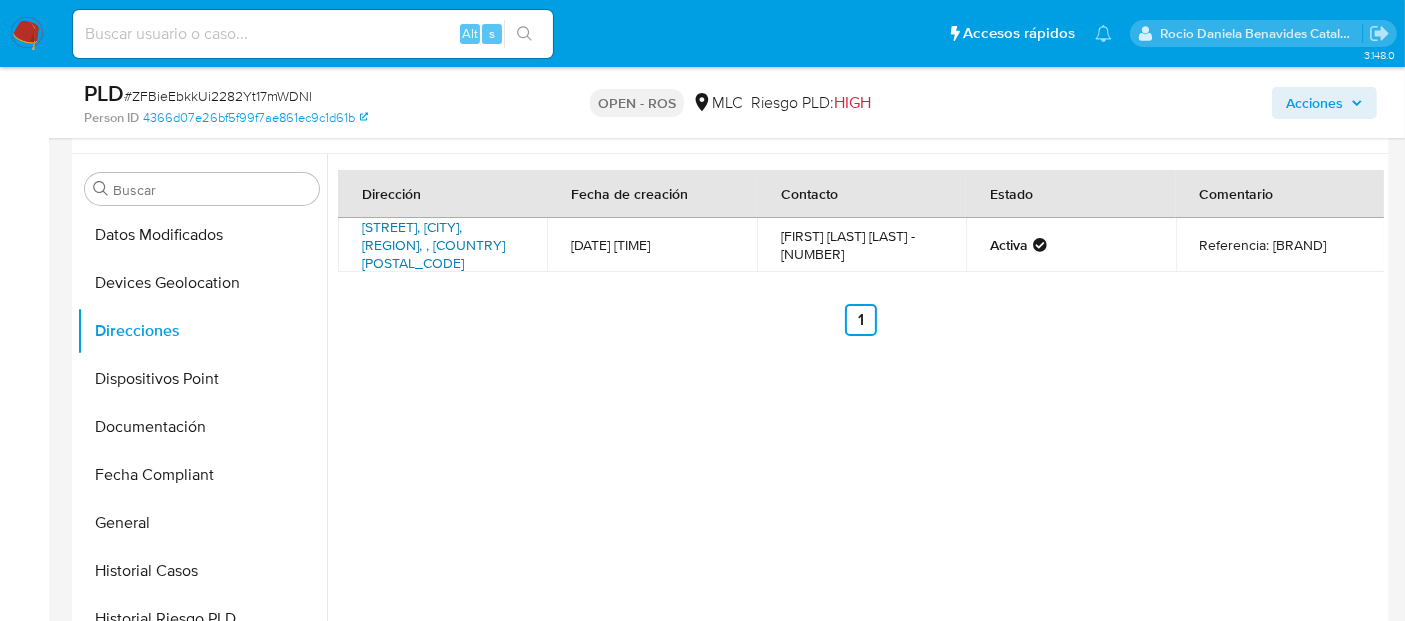 click on "Matta 1793, Calama, Antofagasta, , Chile 1793" at bounding box center [433, 245] 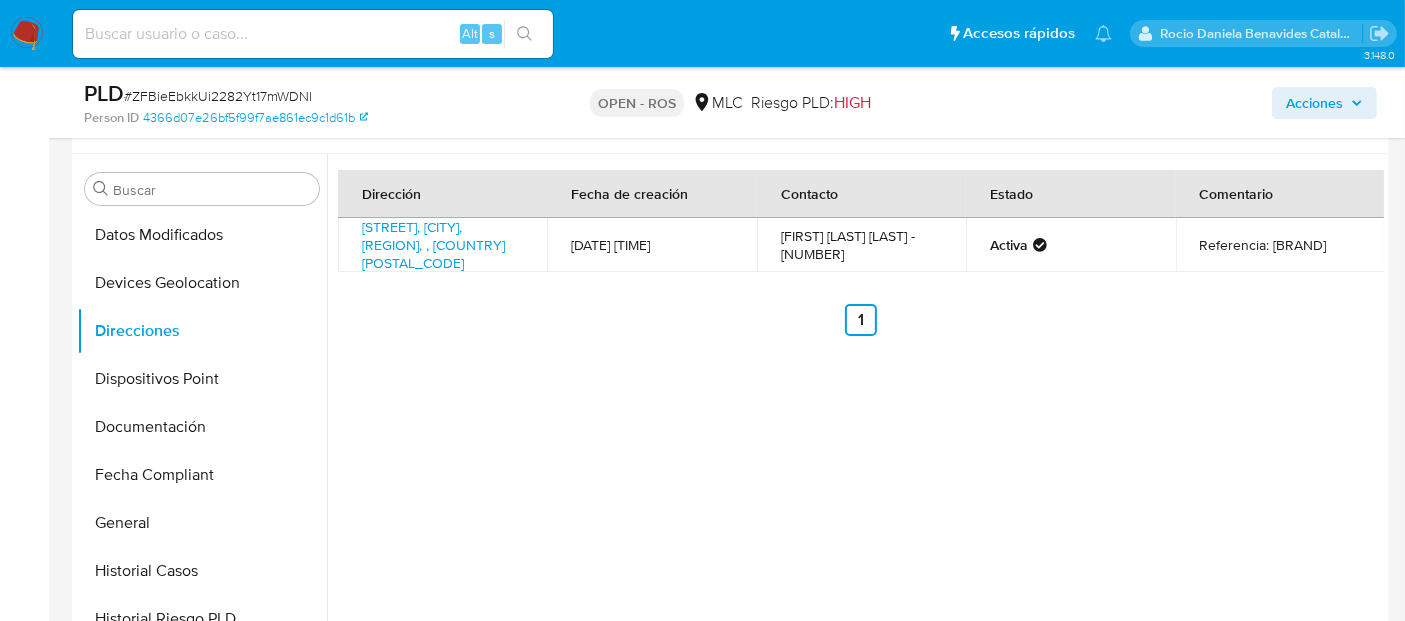 click on "Dirección Fecha de creación Contacto Estado Comentario Matta 1793, Calama, Antofagasta, , Chile 1793 12/12/2024 23:12:51 Yeberlin Yussette Piñero Torres - 933086638 Activa Referencia: Restaurante Mancora Anterior 1 Siguiente" at bounding box center (855, 410) 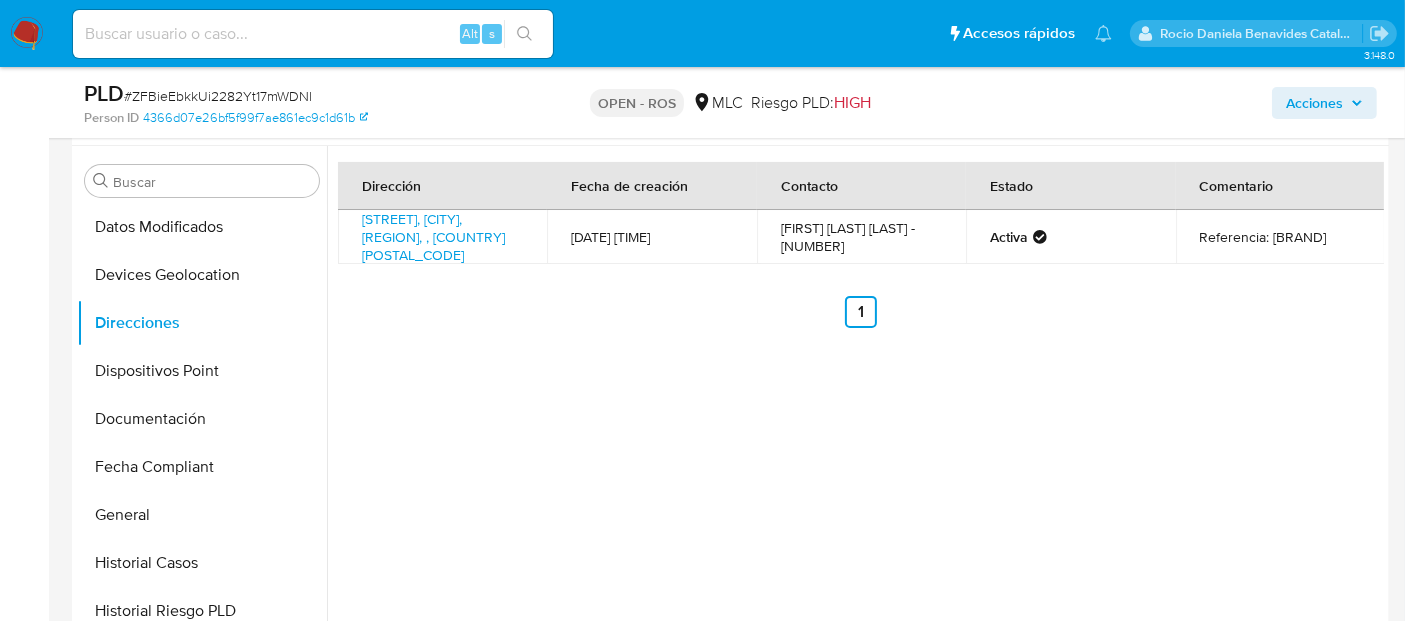 scroll, scrollTop: 521, scrollLeft: 0, axis: vertical 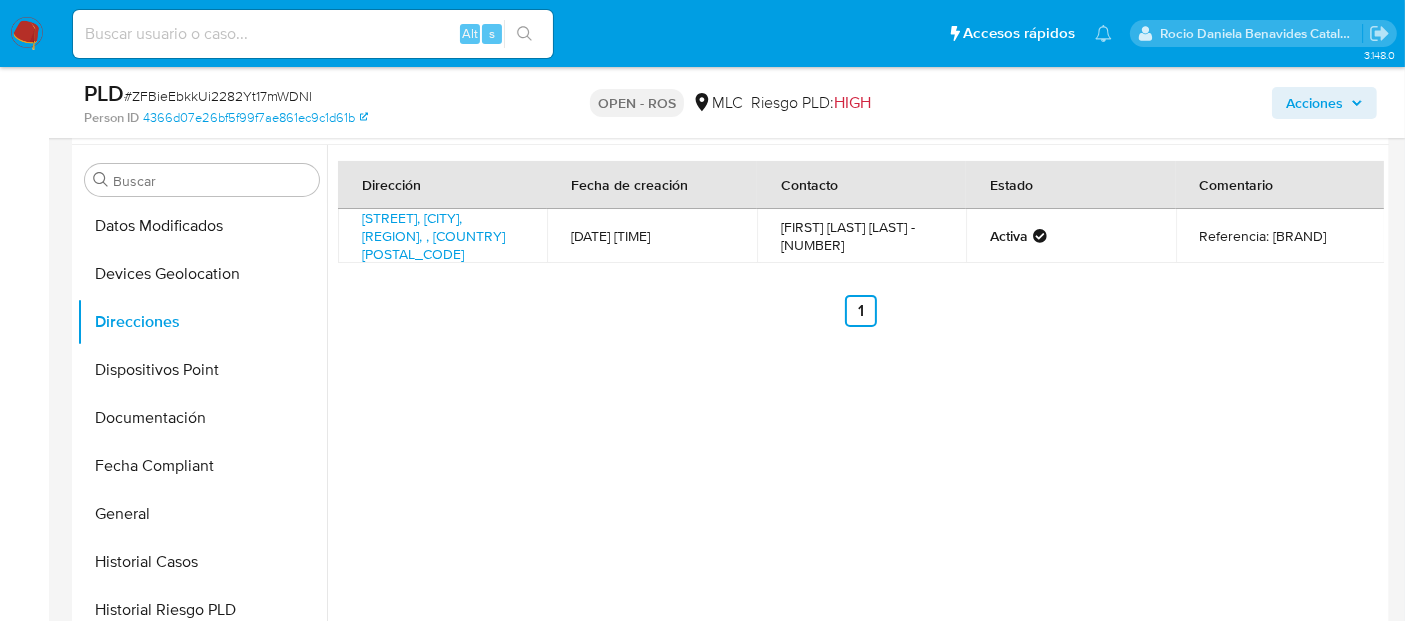 drag, startPoint x: 1282, startPoint y: 250, endPoint x: 1268, endPoint y: 224, distance: 29.529646 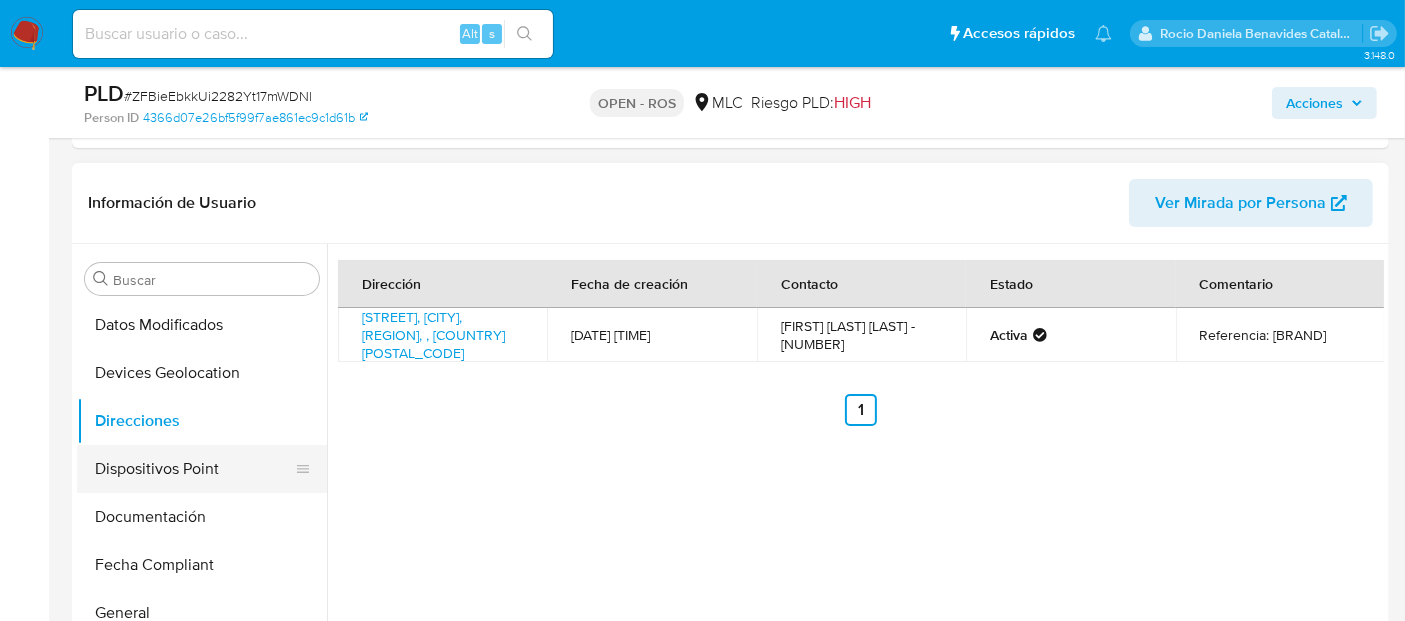 scroll, scrollTop: 417, scrollLeft: 0, axis: vertical 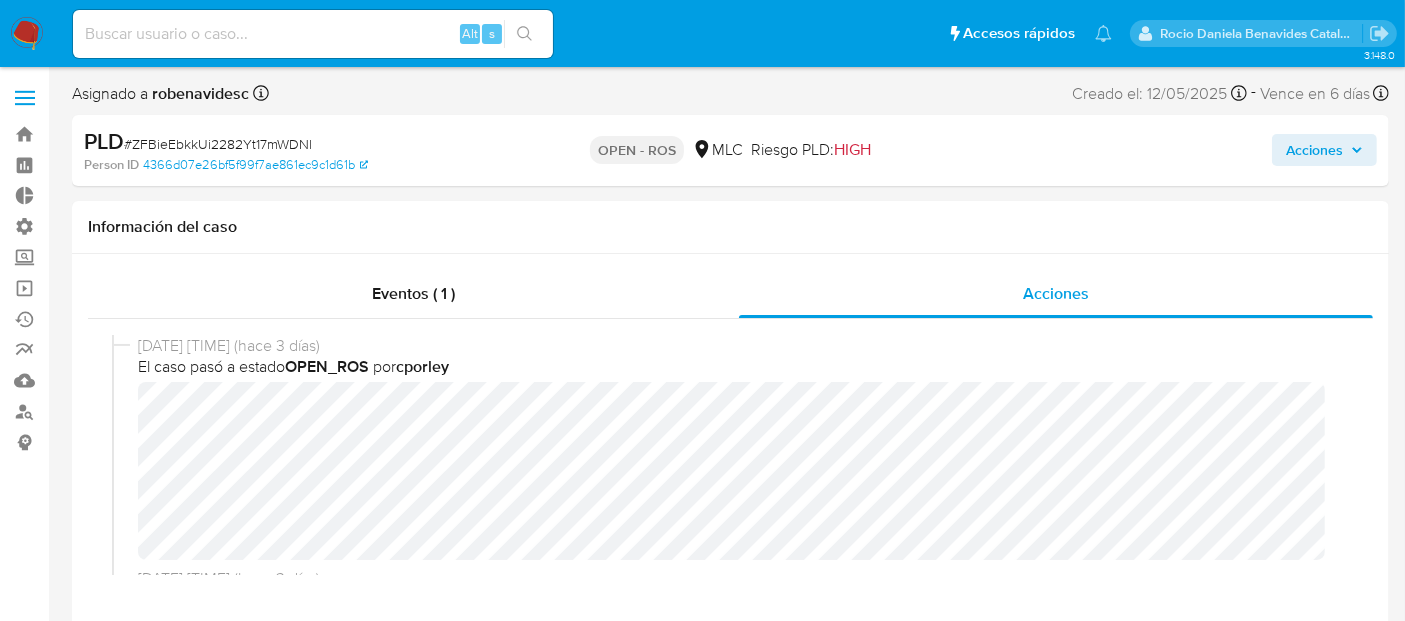 click on "Acciones" at bounding box center [1314, 150] 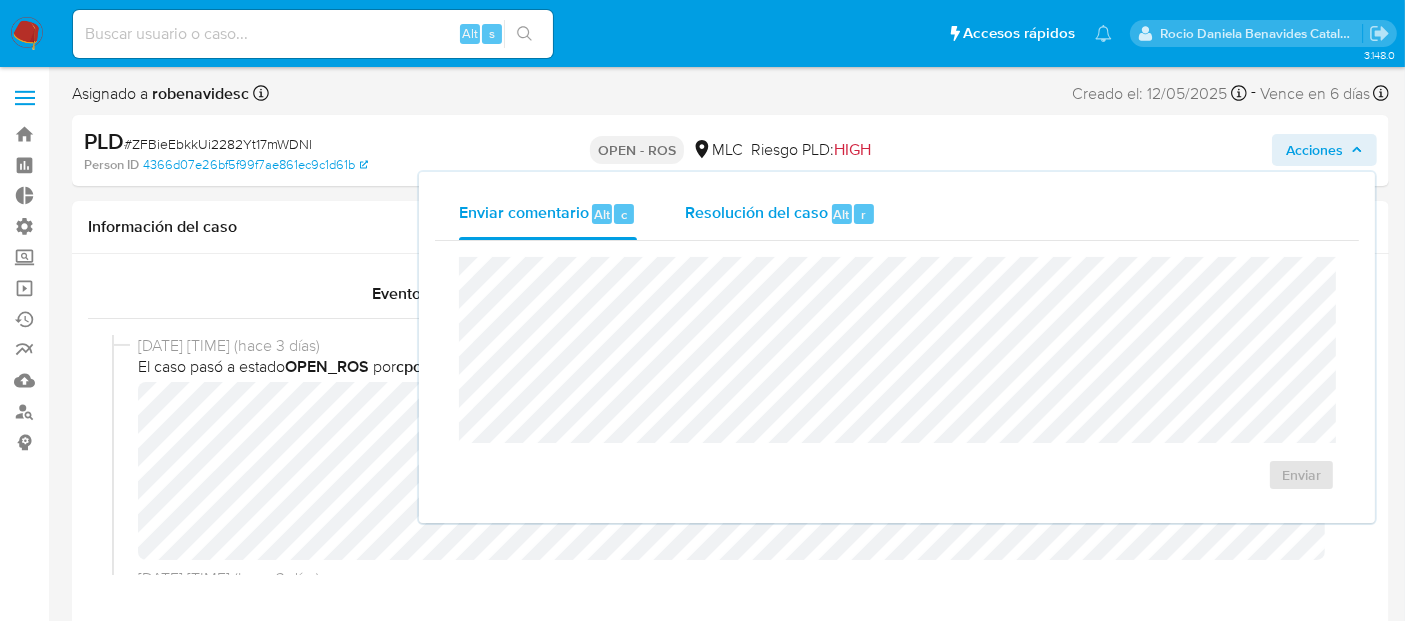 click on "Resolución del caso" at bounding box center [756, 213] 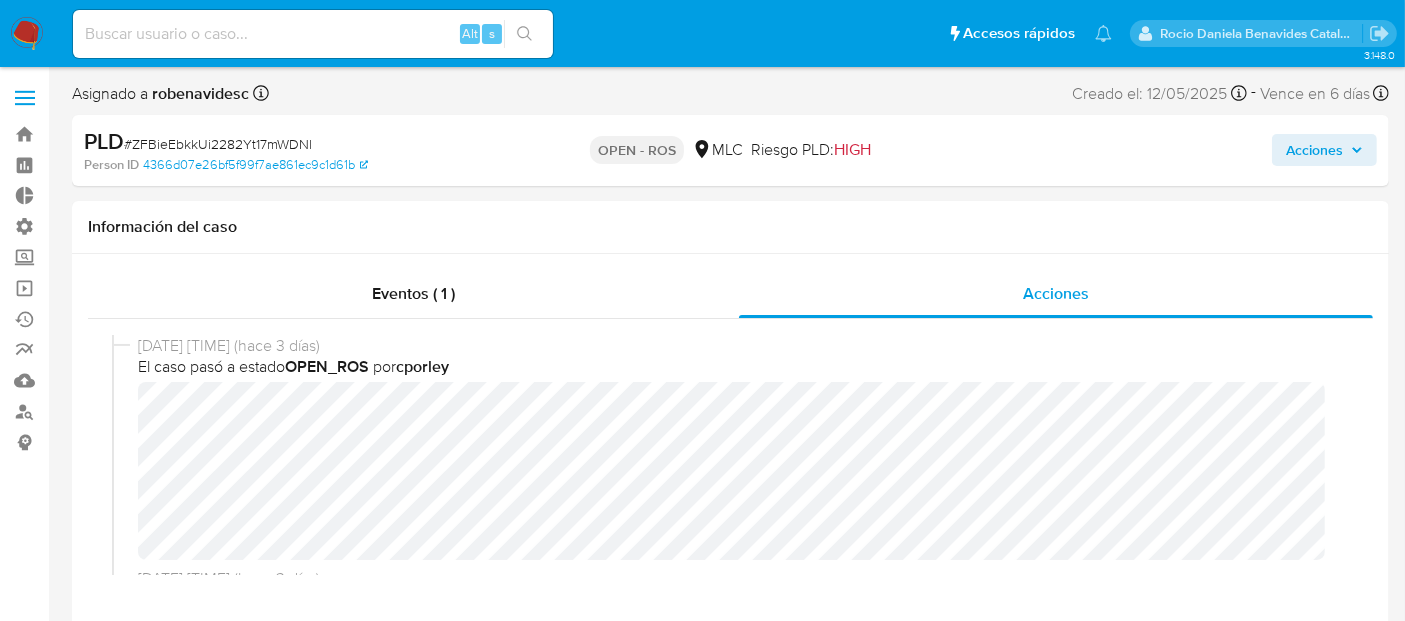 click on "Acciones" at bounding box center (1314, 150) 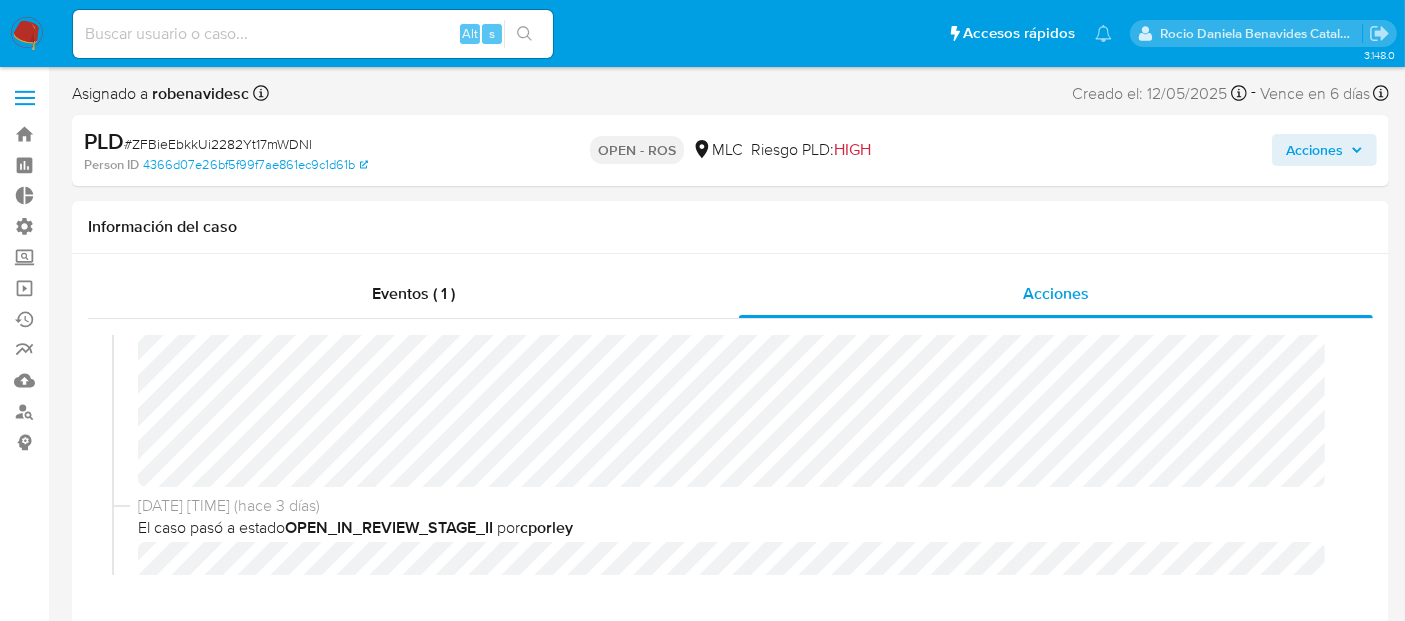 scroll, scrollTop: 0, scrollLeft: 0, axis: both 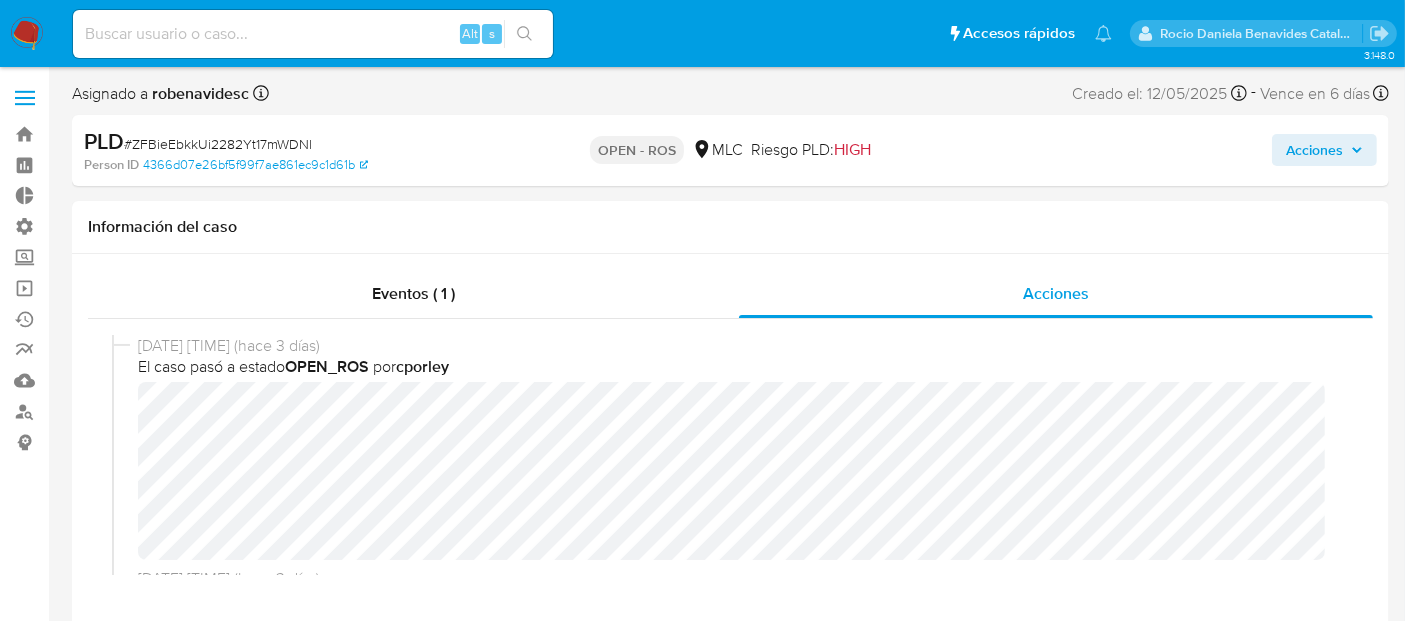 click on "Acciones" at bounding box center [1314, 150] 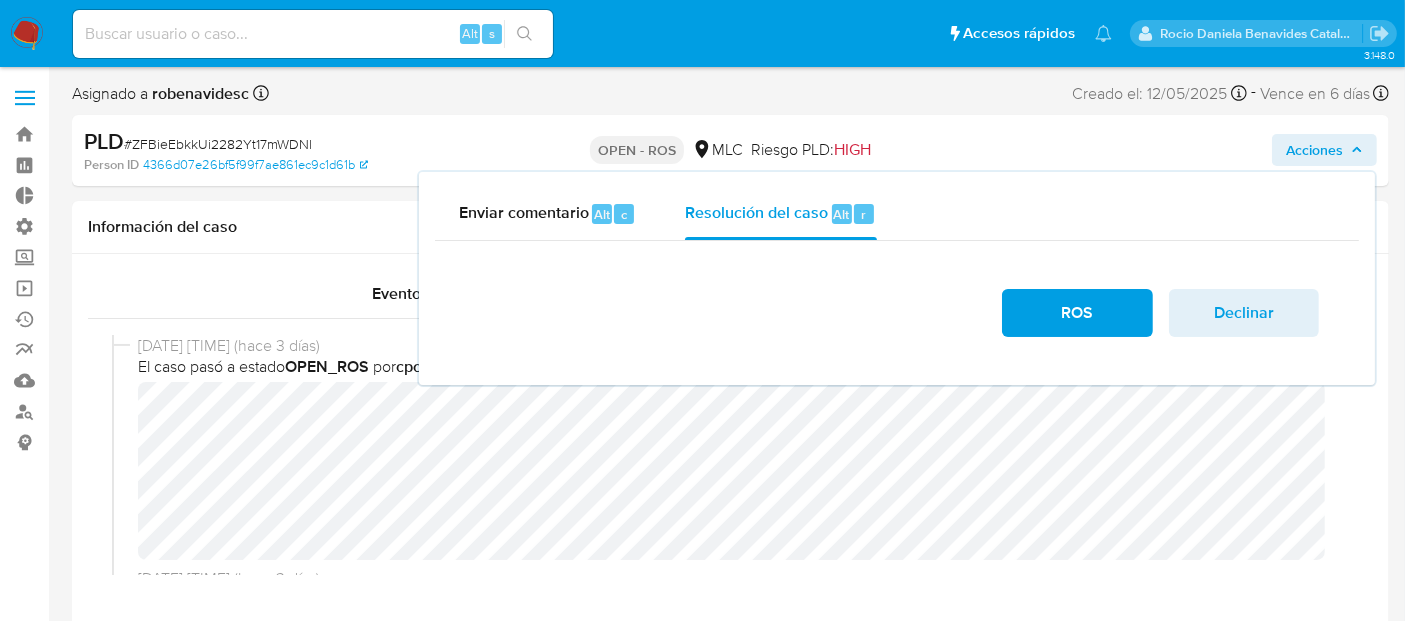 click on "Acciones" at bounding box center [1314, 150] 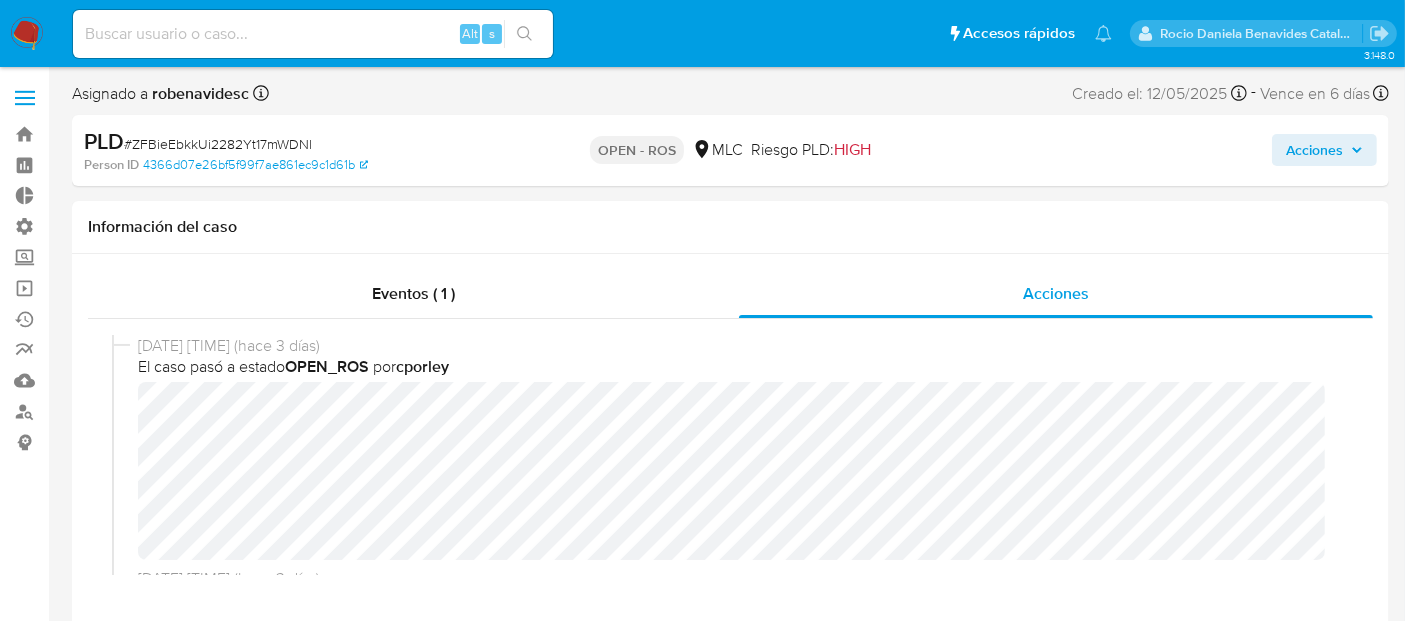 click on "Acciones" at bounding box center (1164, 150) 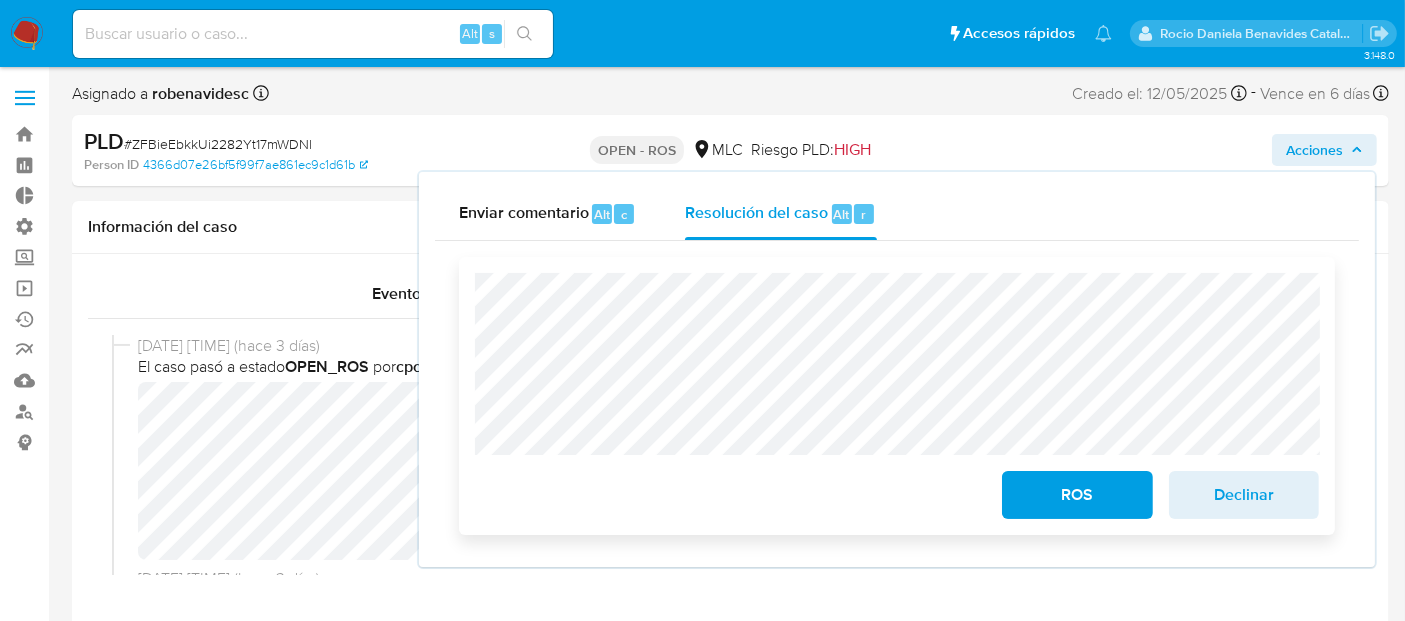 click on "Declinar" at bounding box center [1244, 495] 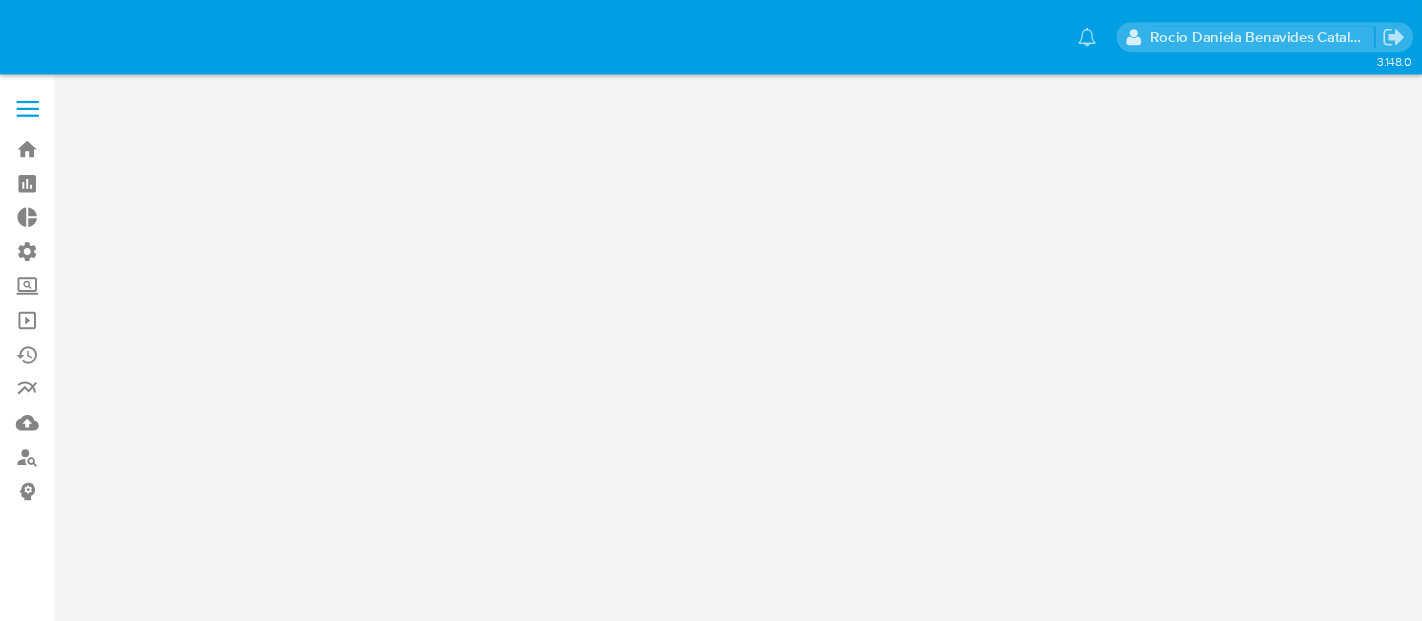 scroll, scrollTop: 0, scrollLeft: 0, axis: both 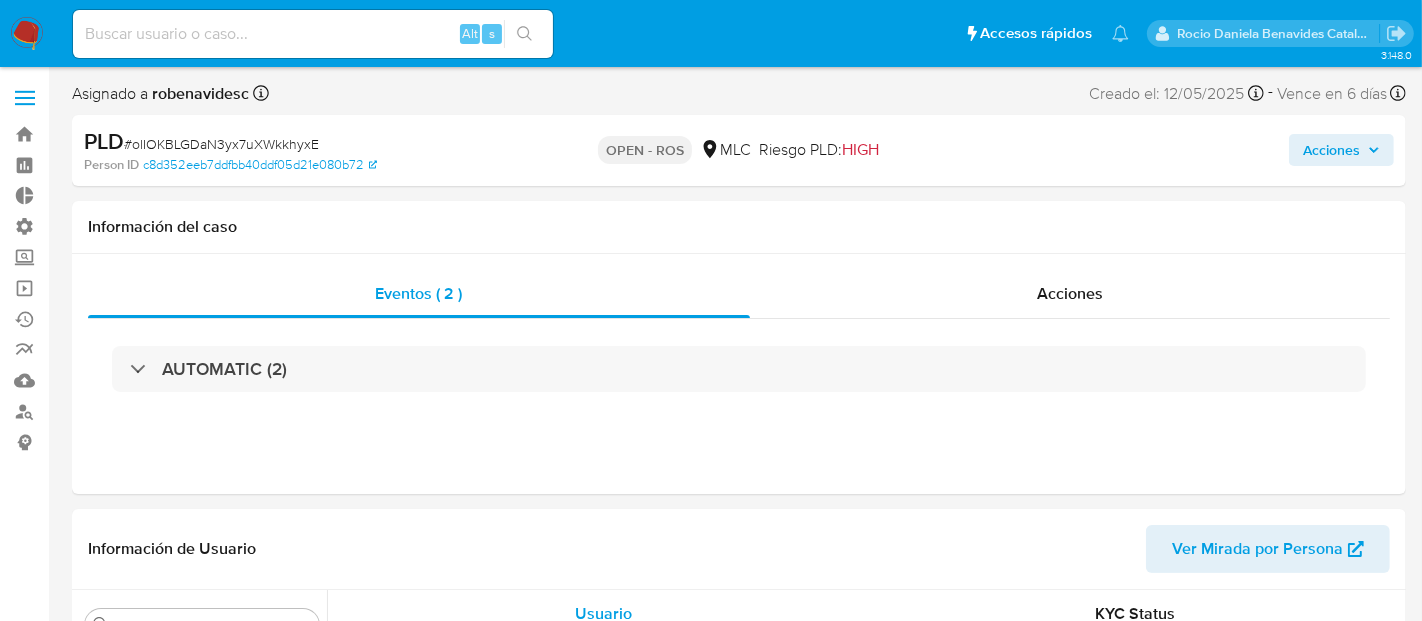 select on "10" 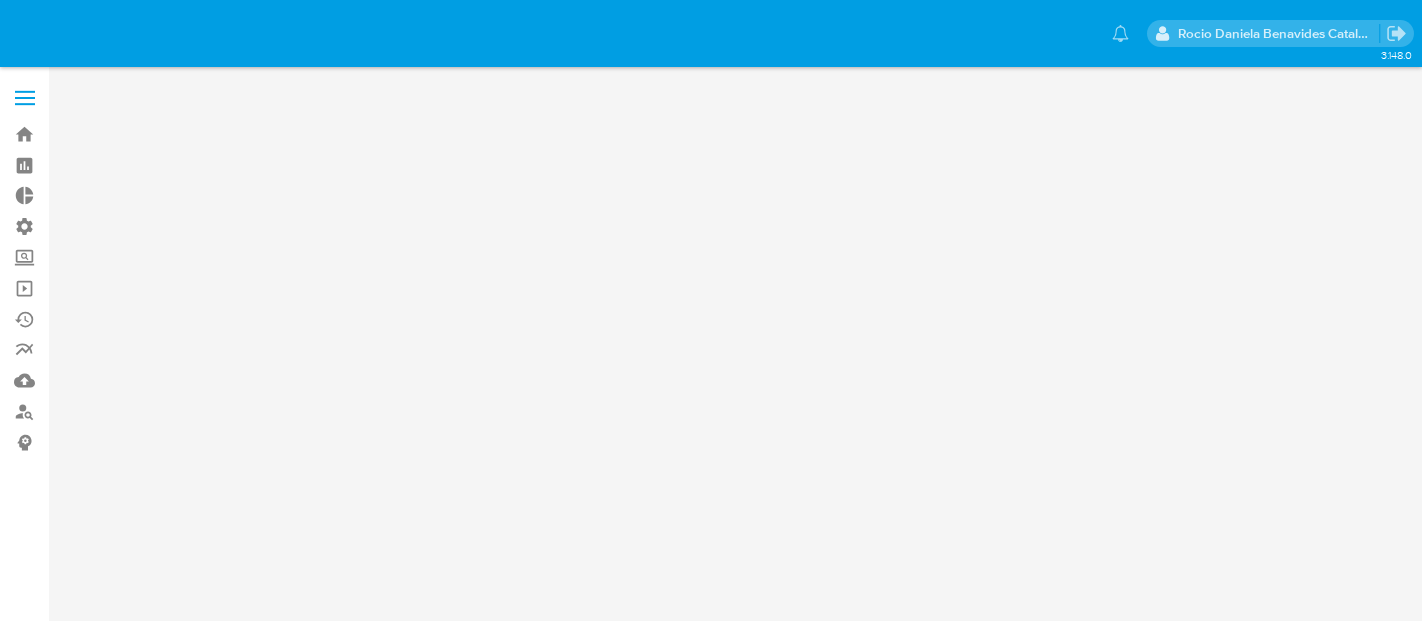 scroll, scrollTop: 0, scrollLeft: 0, axis: both 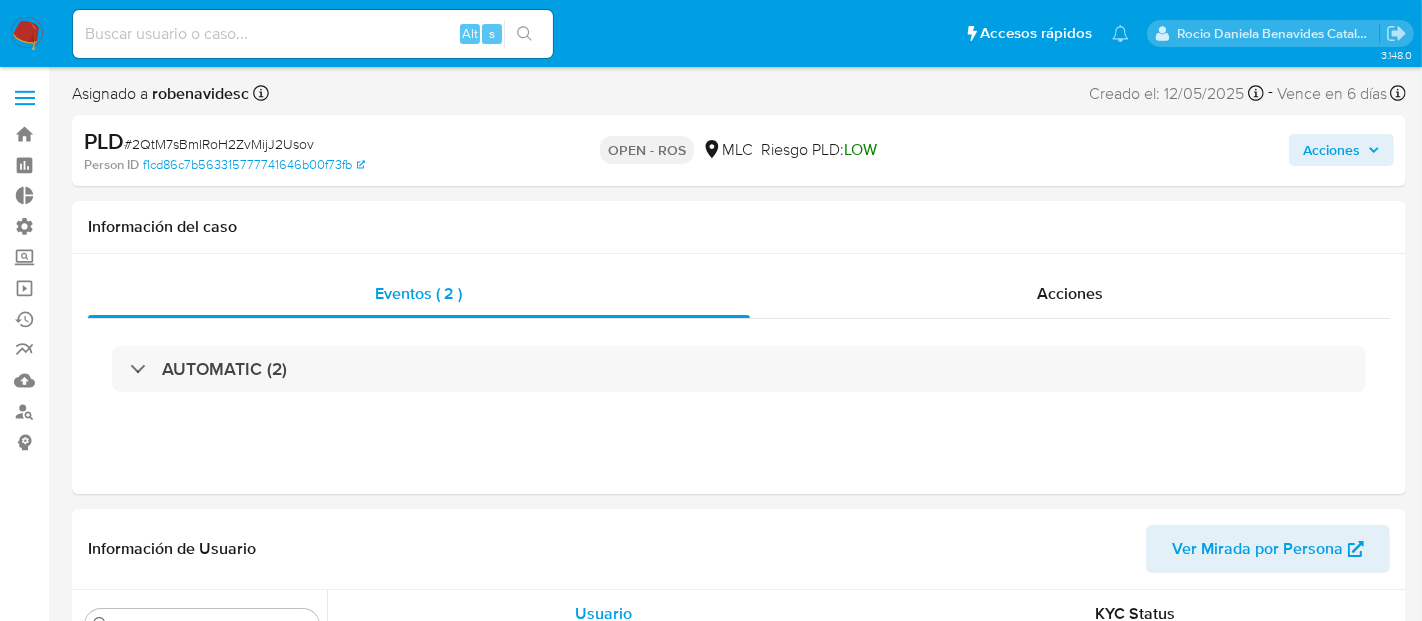 select on "10" 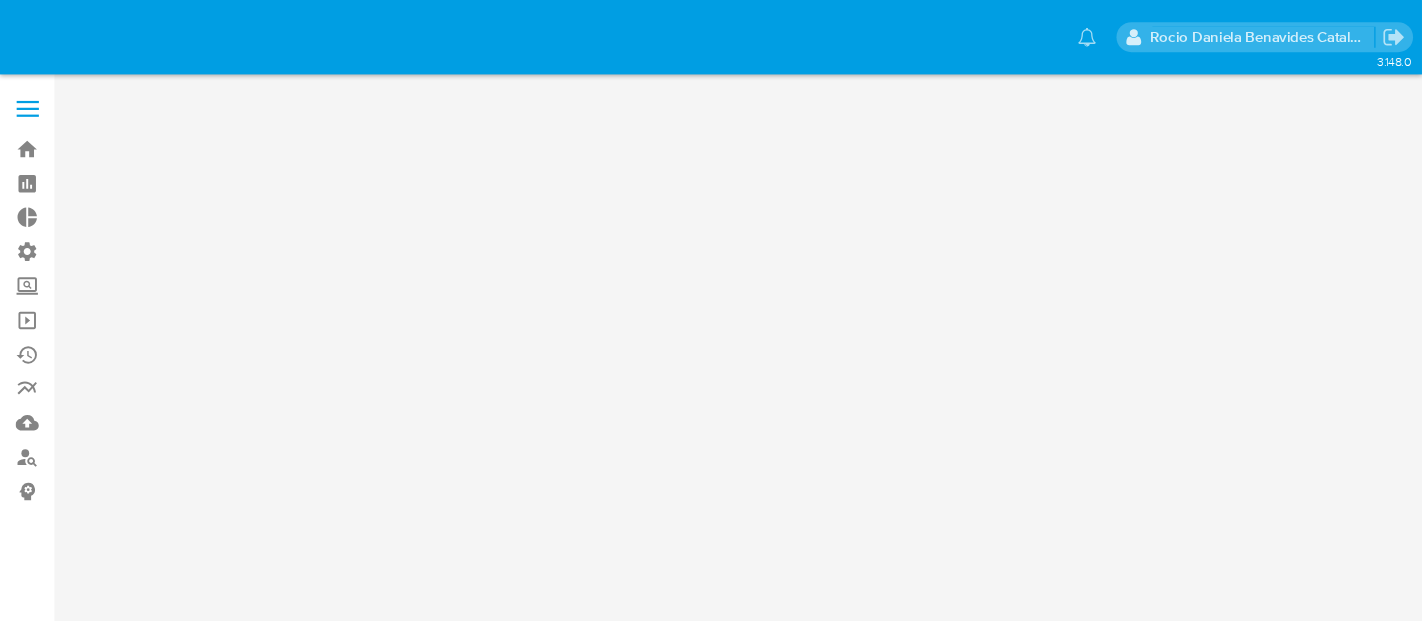 scroll, scrollTop: 0, scrollLeft: 0, axis: both 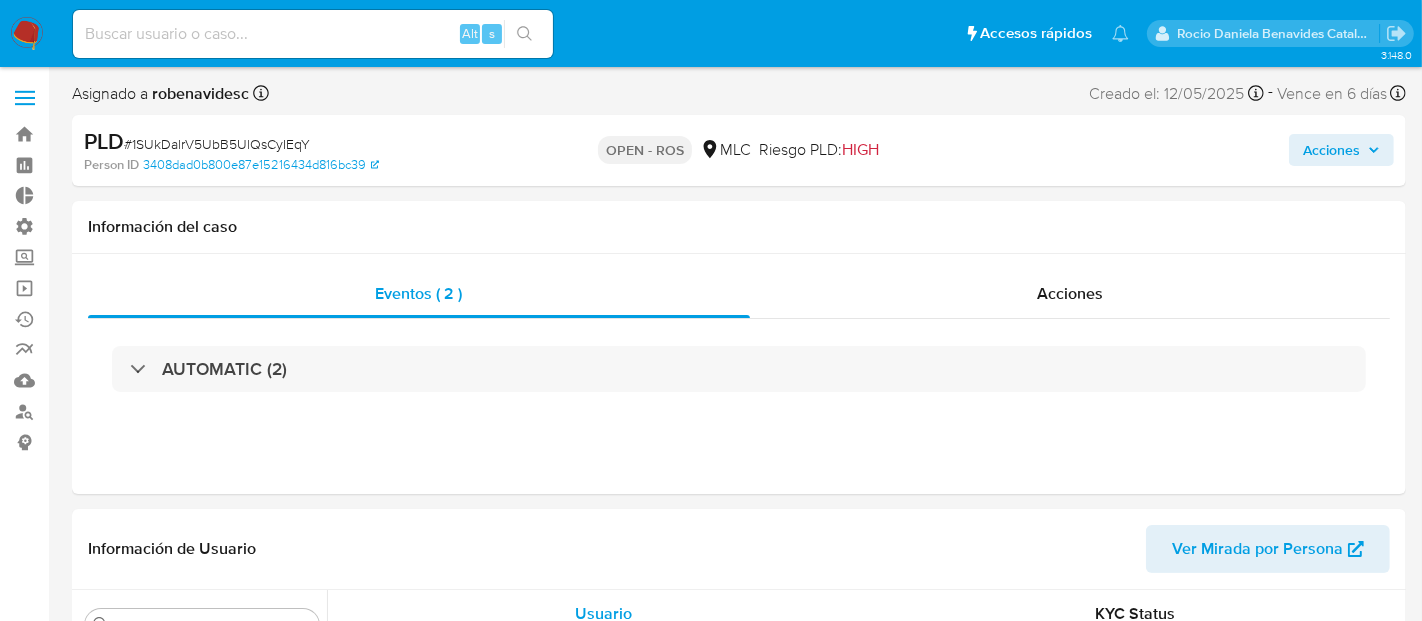 select on "10" 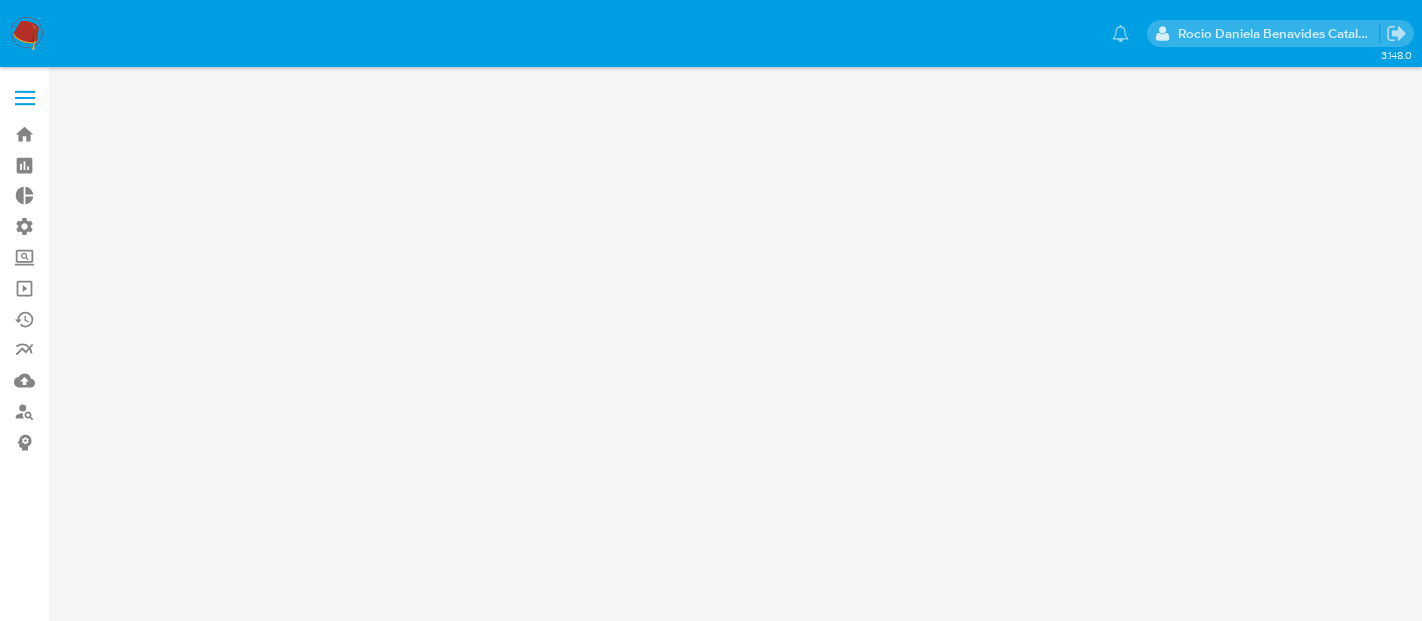 scroll, scrollTop: 0, scrollLeft: 0, axis: both 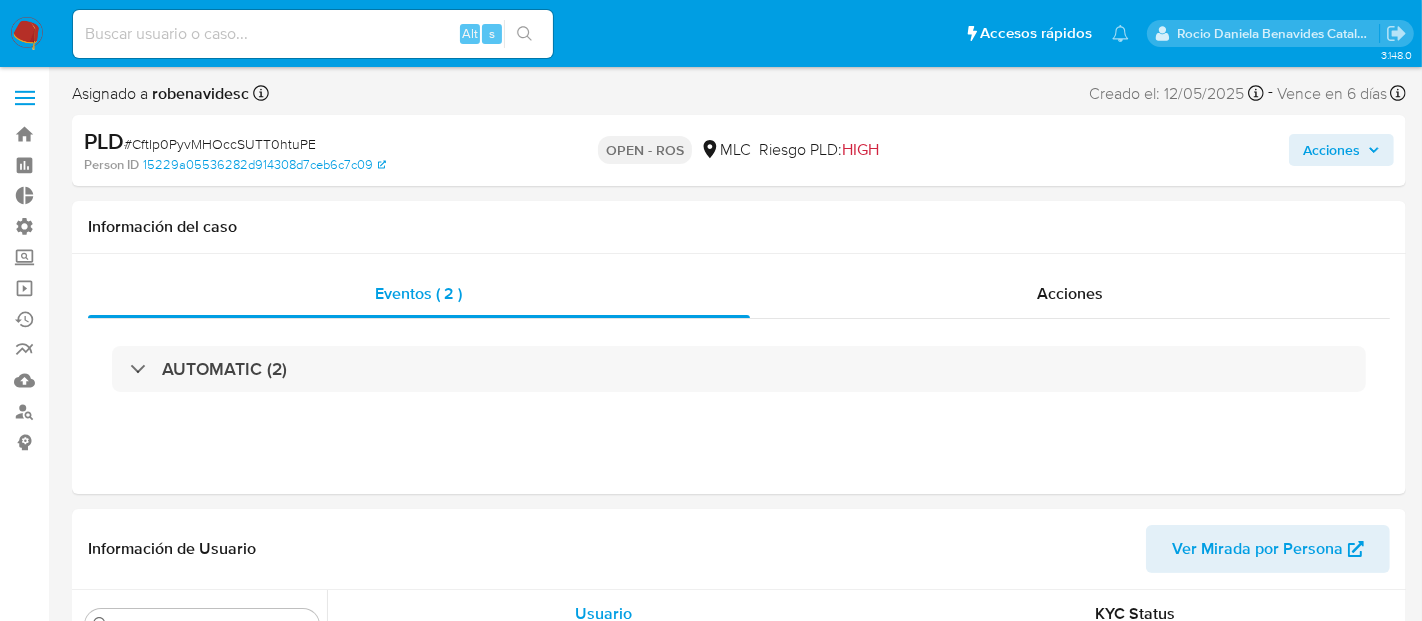 select on "10" 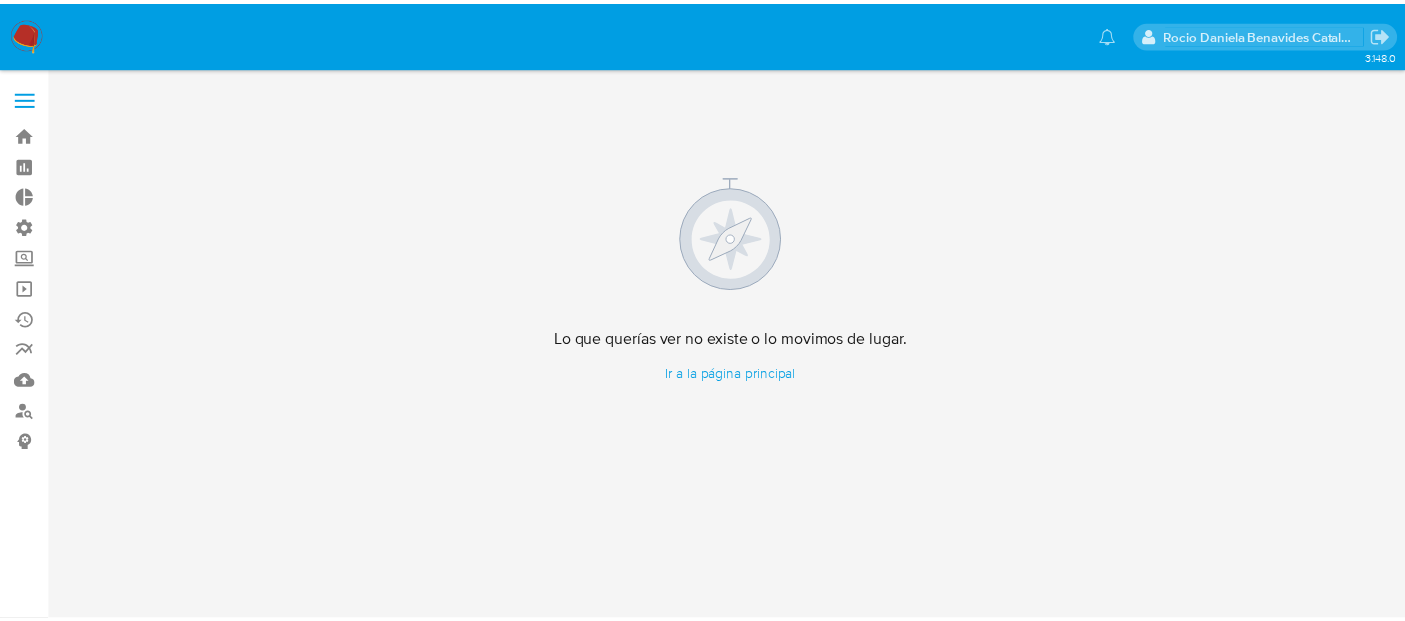 scroll, scrollTop: 0, scrollLeft: 0, axis: both 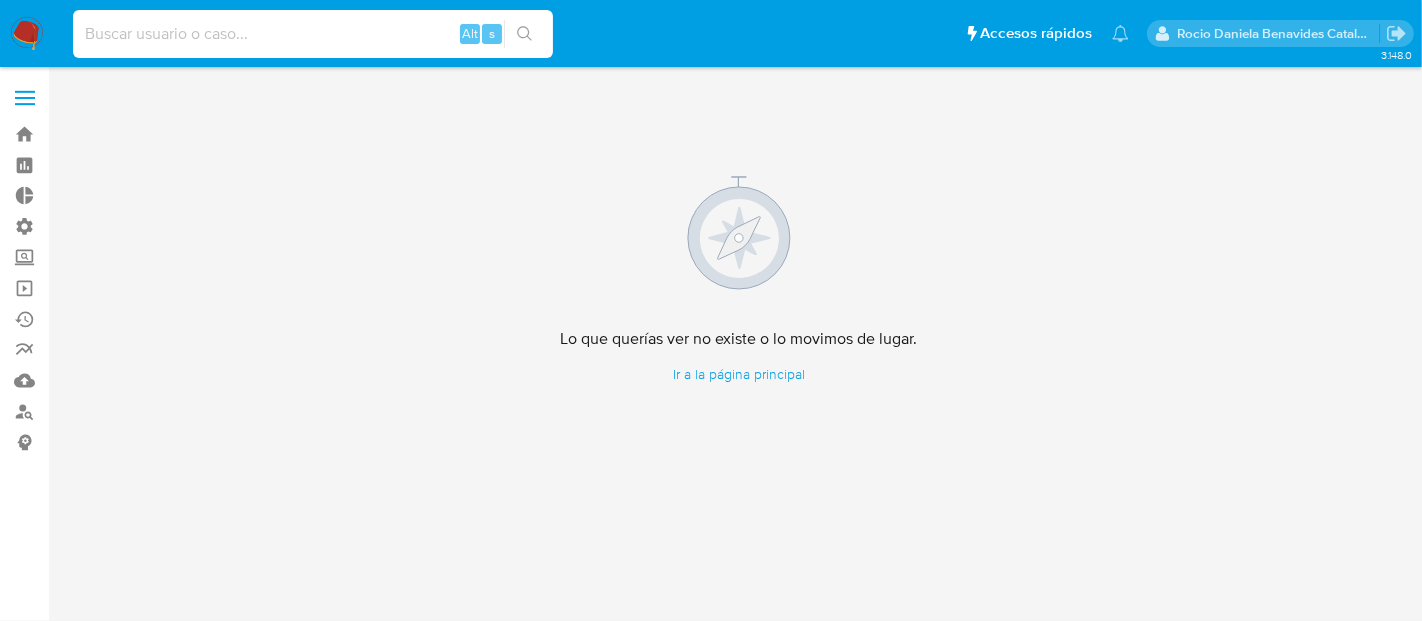 click at bounding box center [313, 34] 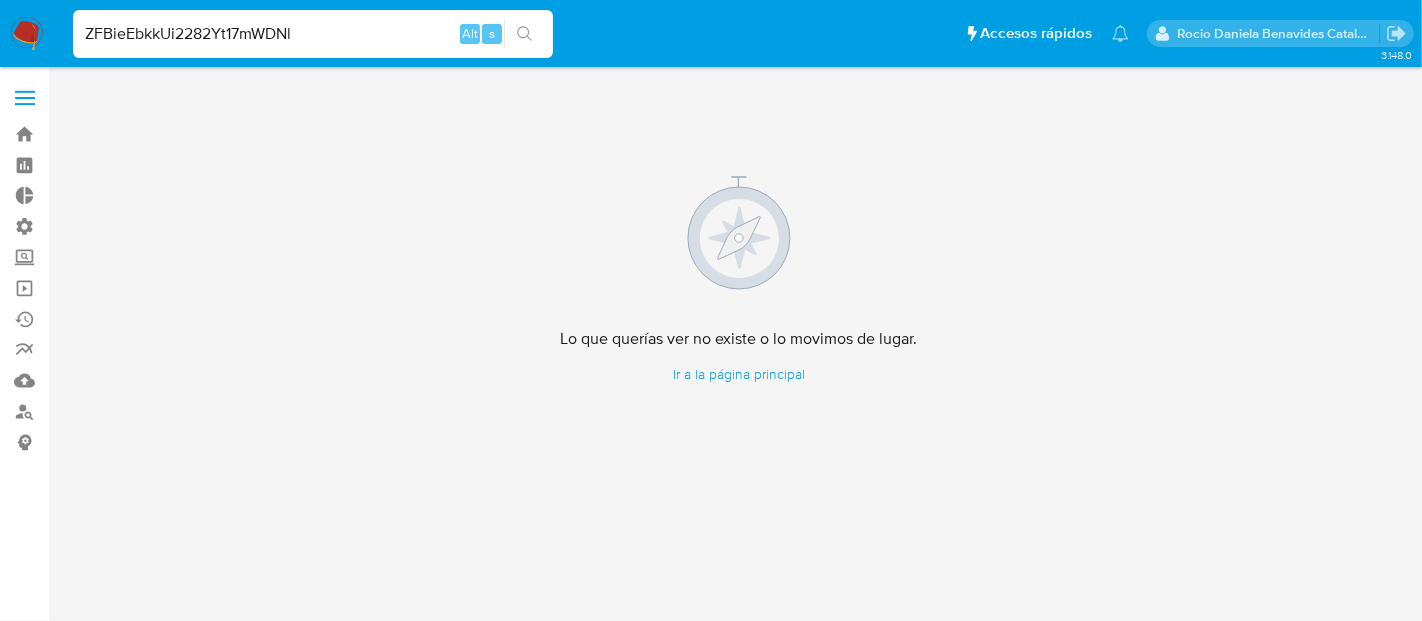 type on "ZFBieEbkkUi2282Yt17mWDNl" 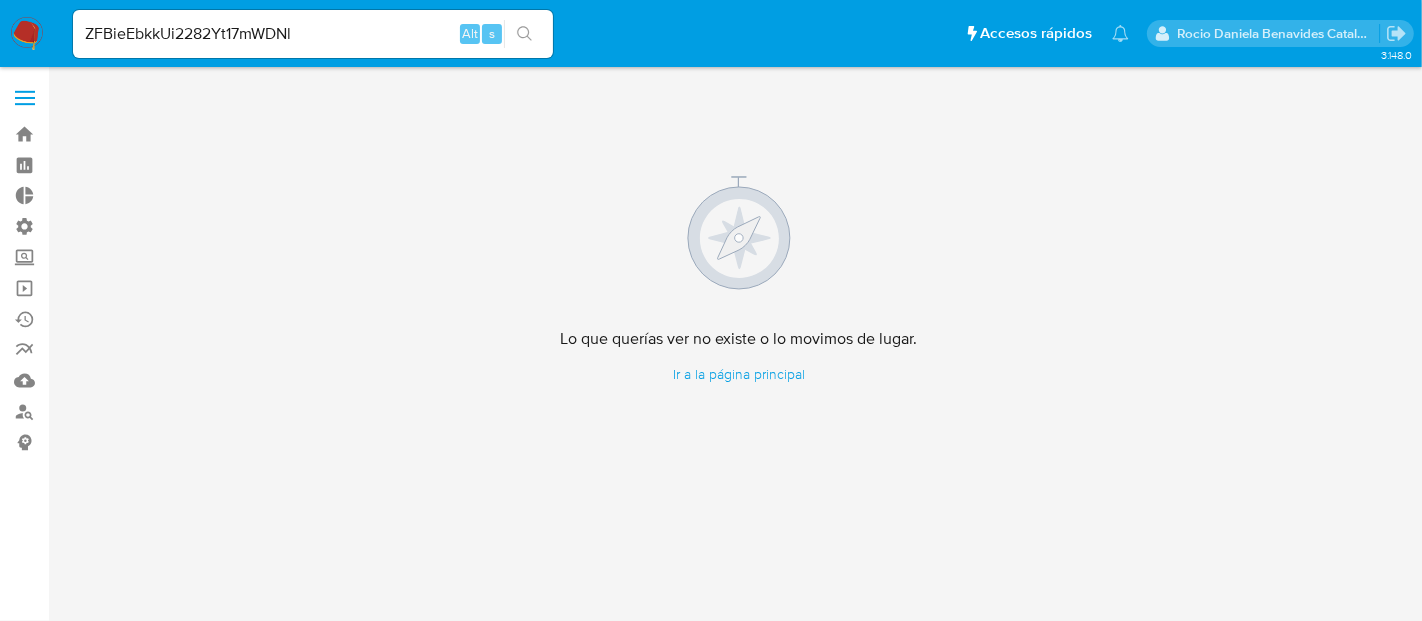 click at bounding box center (524, 34) 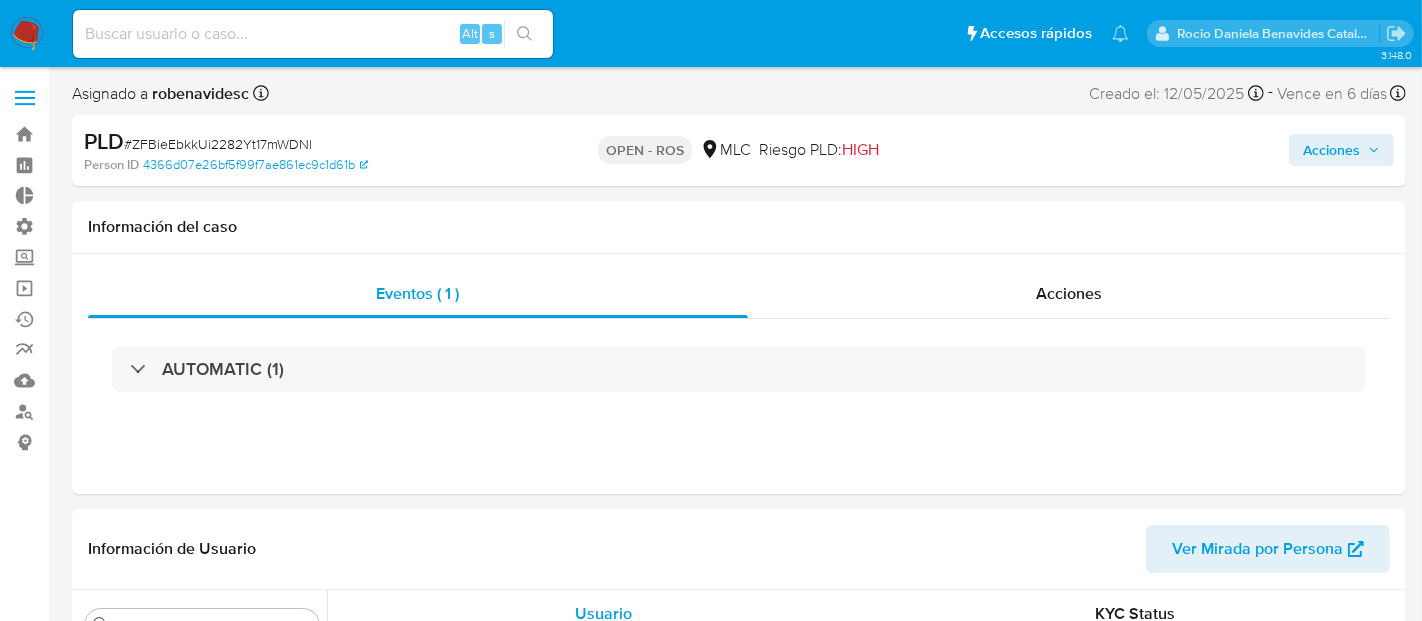 select on "10" 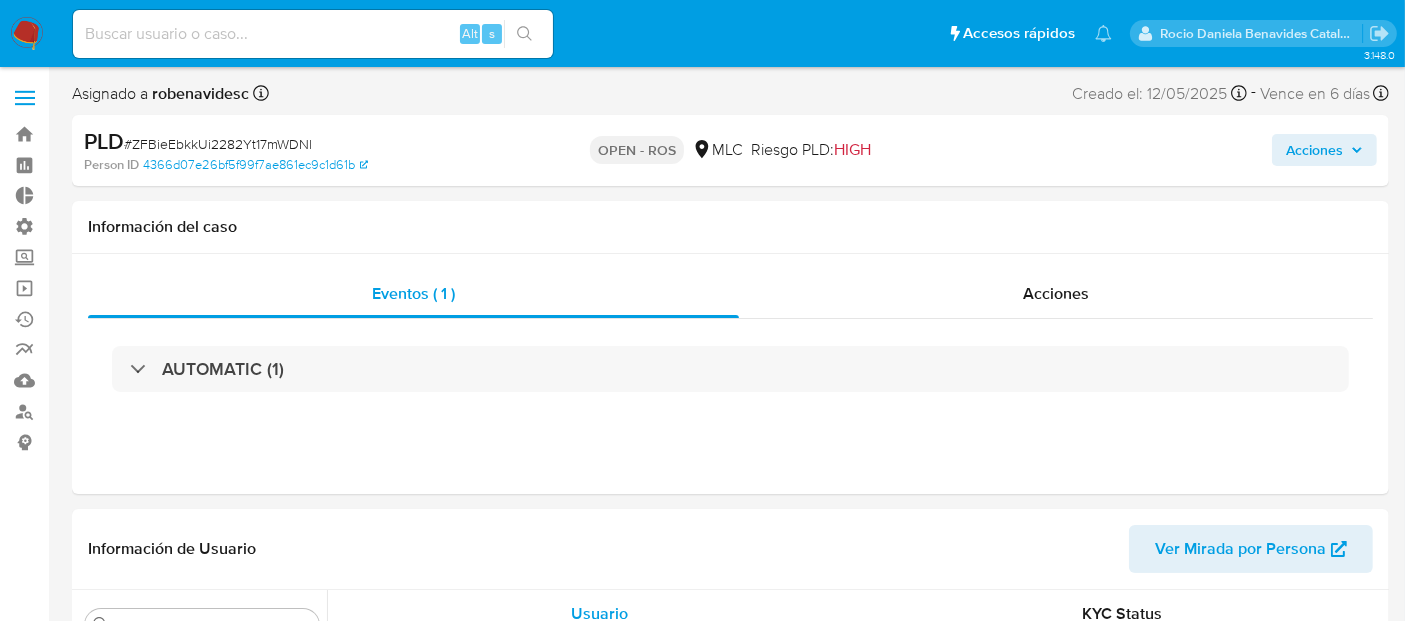 scroll, scrollTop: 796, scrollLeft: 0, axis: vertical 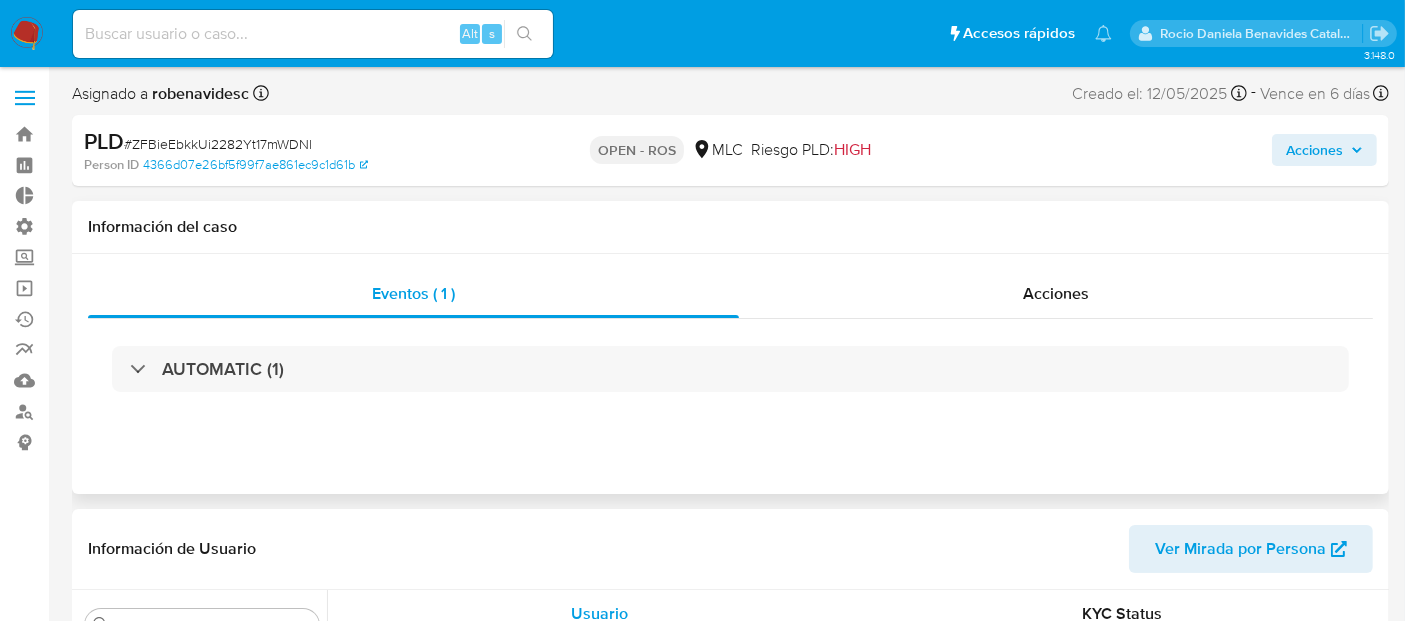 click on "AUTOMATIC (1)" at bounding box center [730, 369] 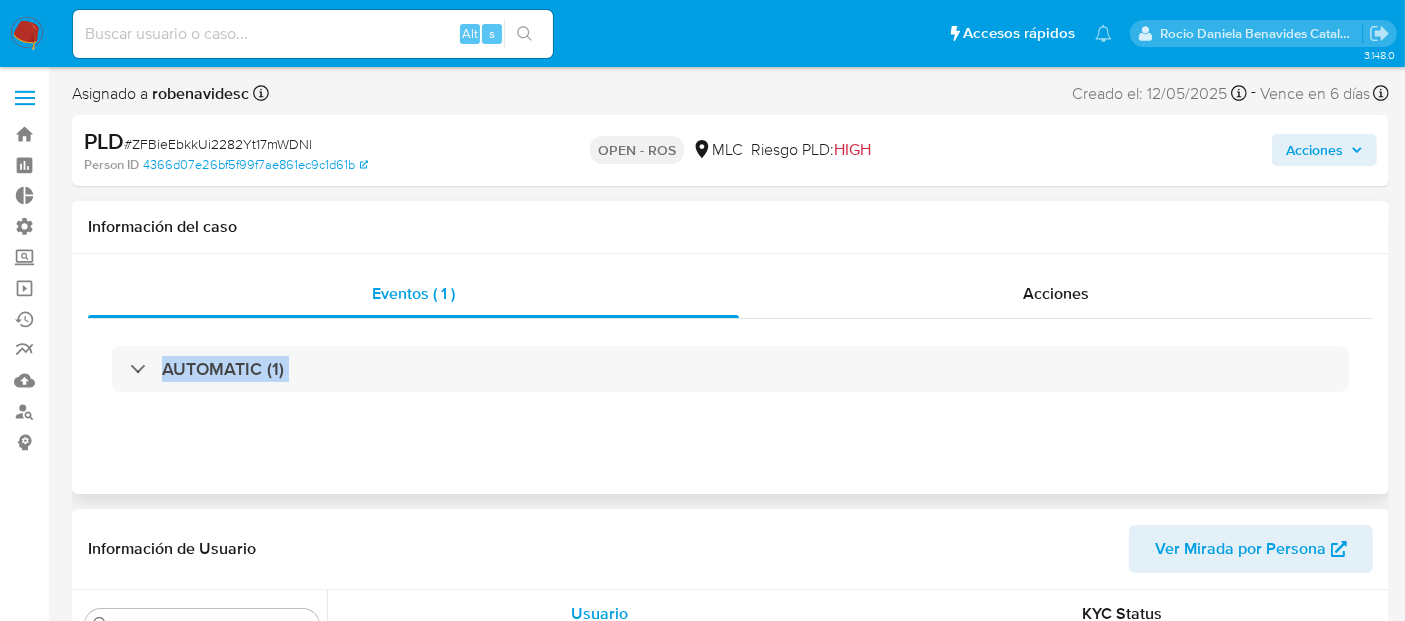 click on "AUTOMATIC (1)" at bounding box center [730, 369] 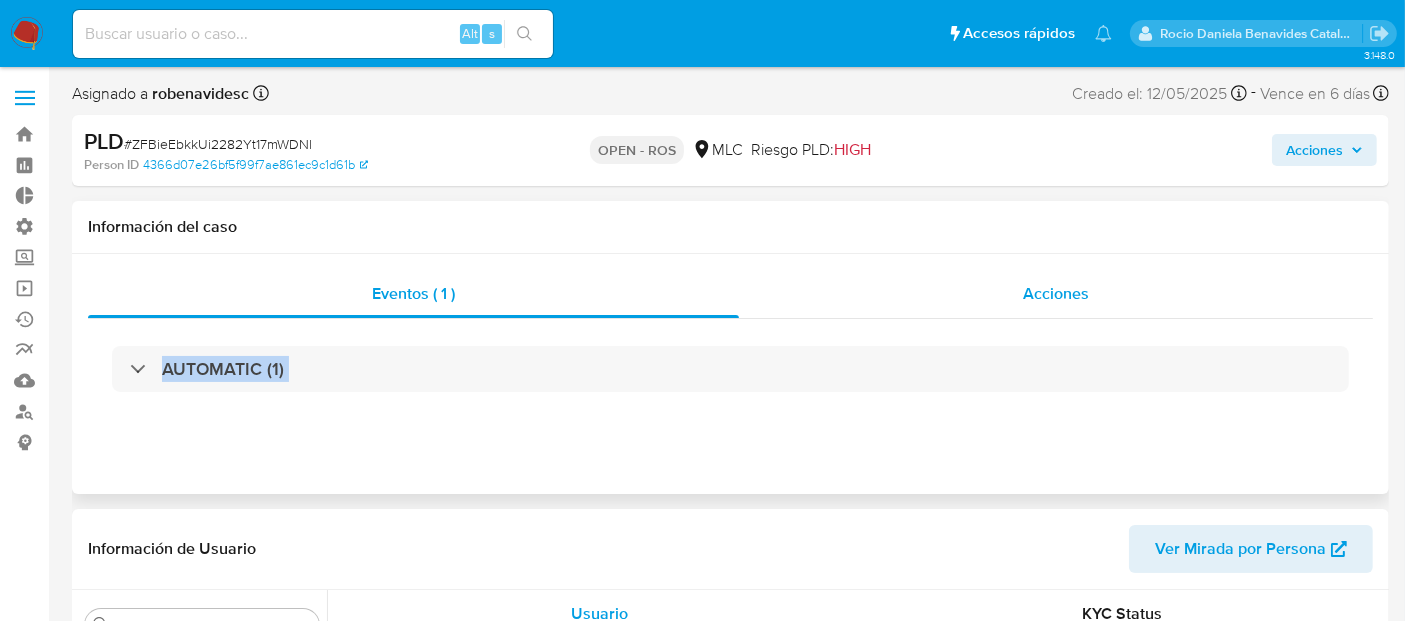 click on "Acciones" at bounding box center [1056, 293] 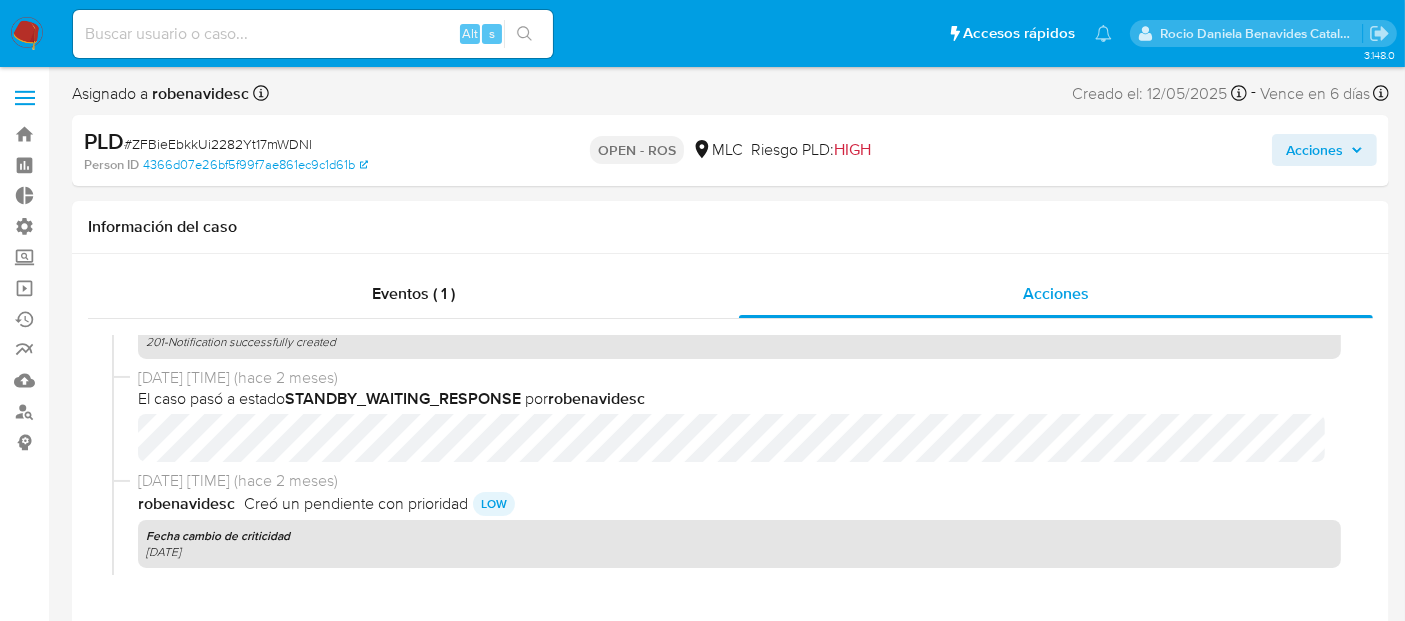 scroll, scrollTop: 1285, scrollLeft: 0, axis: vertical 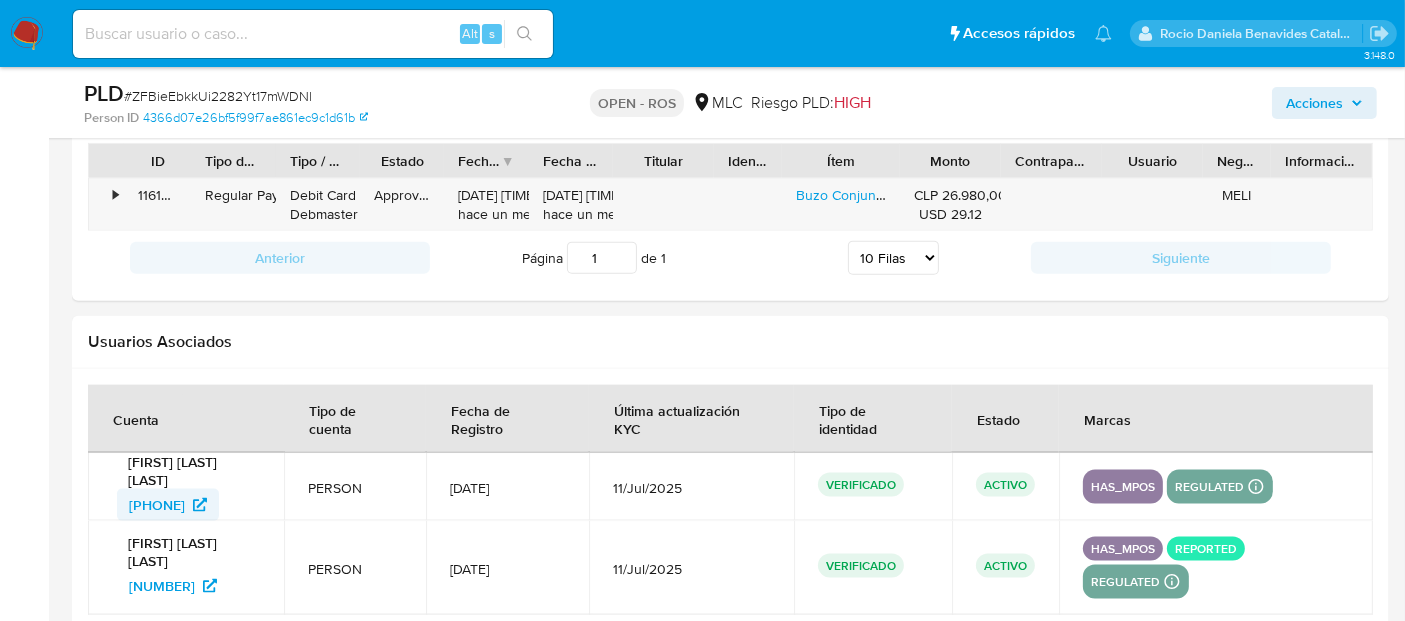 click on "2123629528" at bounding box center [157, 505] 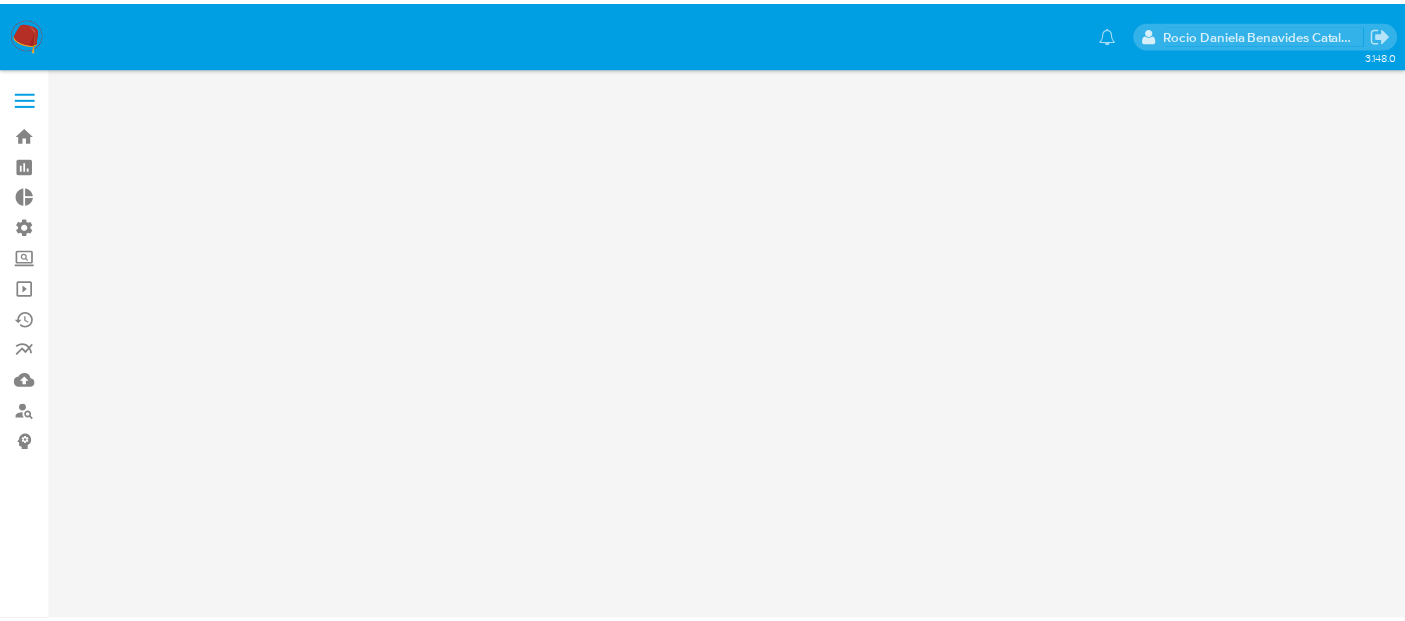 scroll, scrollTop: 0, scrollLeft: 0, axis: both 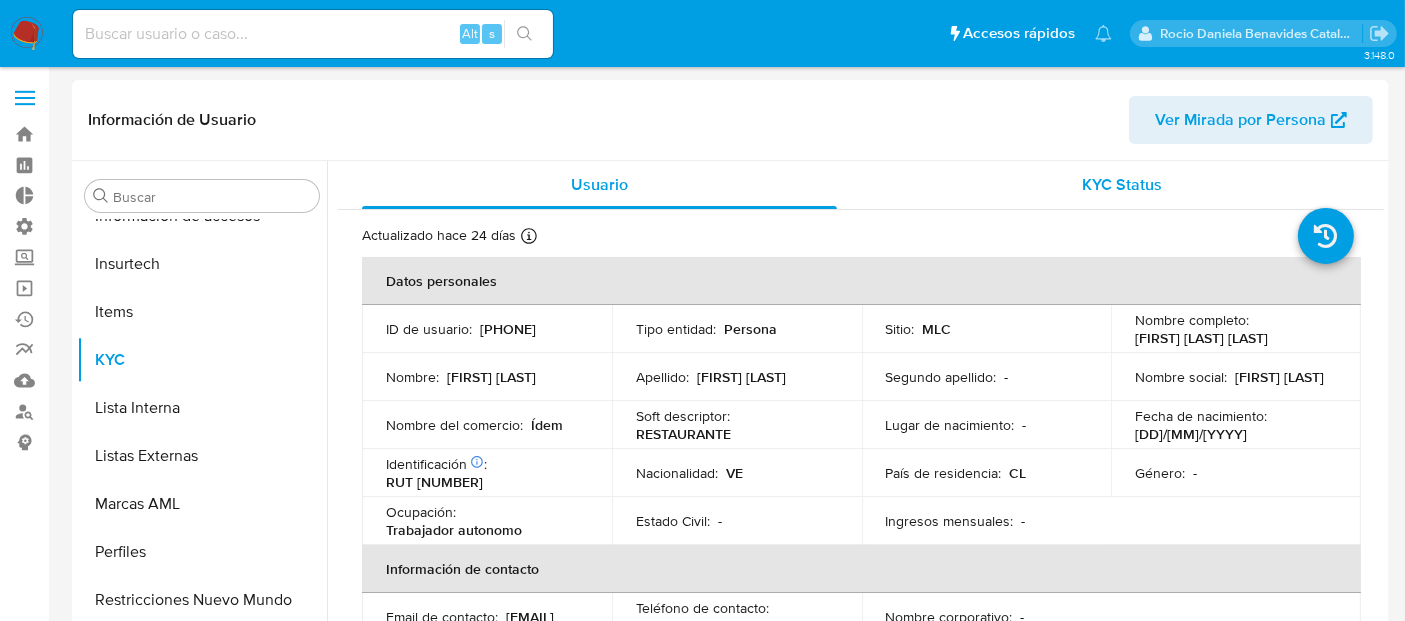 select on "10" 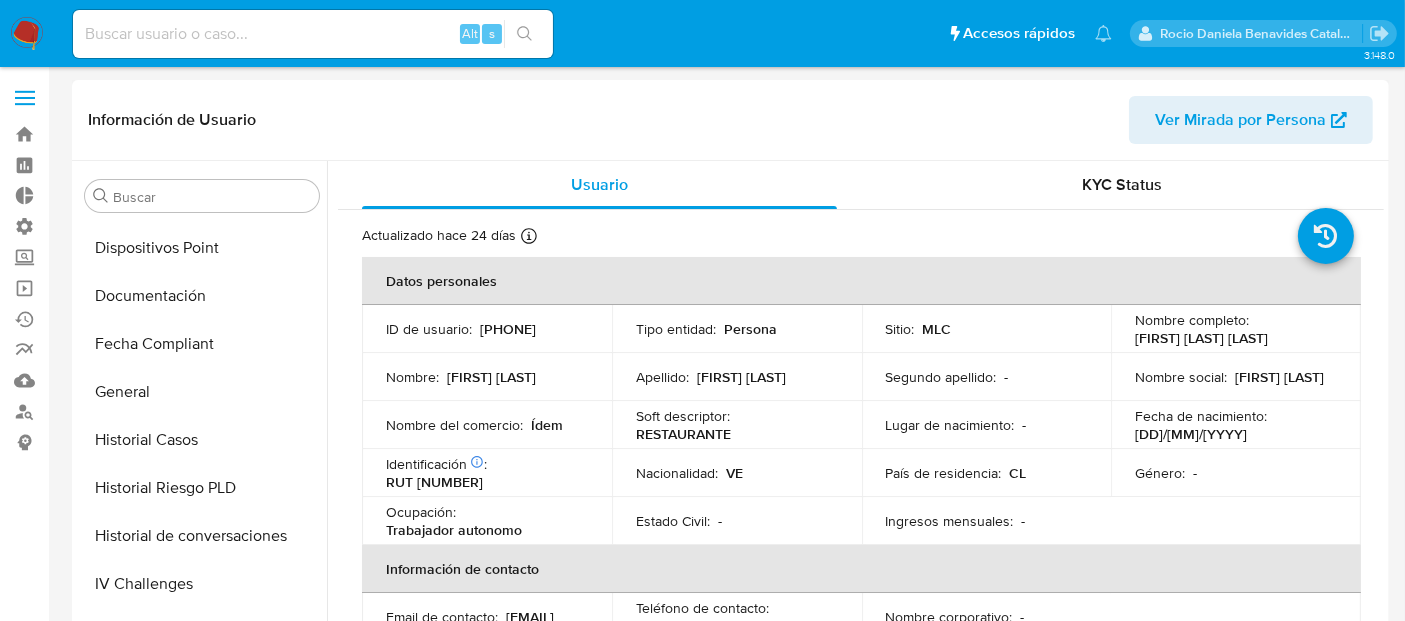 scroll, scrollTop: 376, scrollLeft: 0, axis: vertical 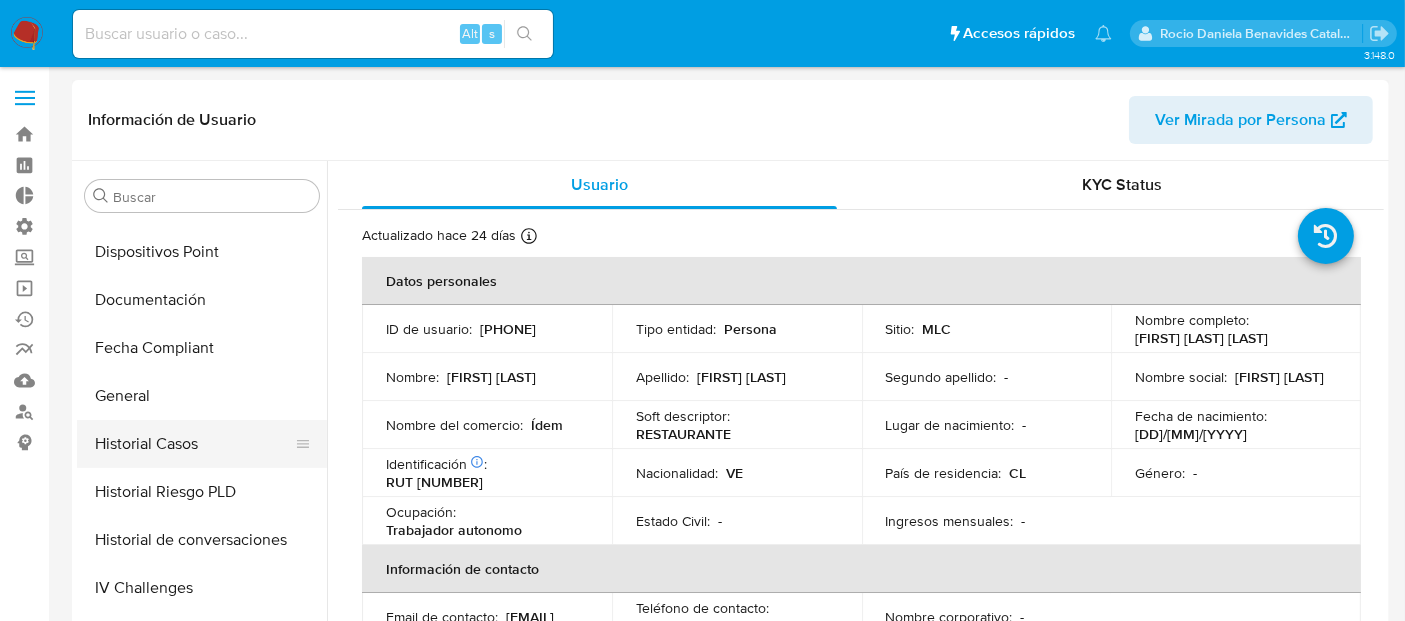 click on "Historial Casos" at bounding box center (194, 444) 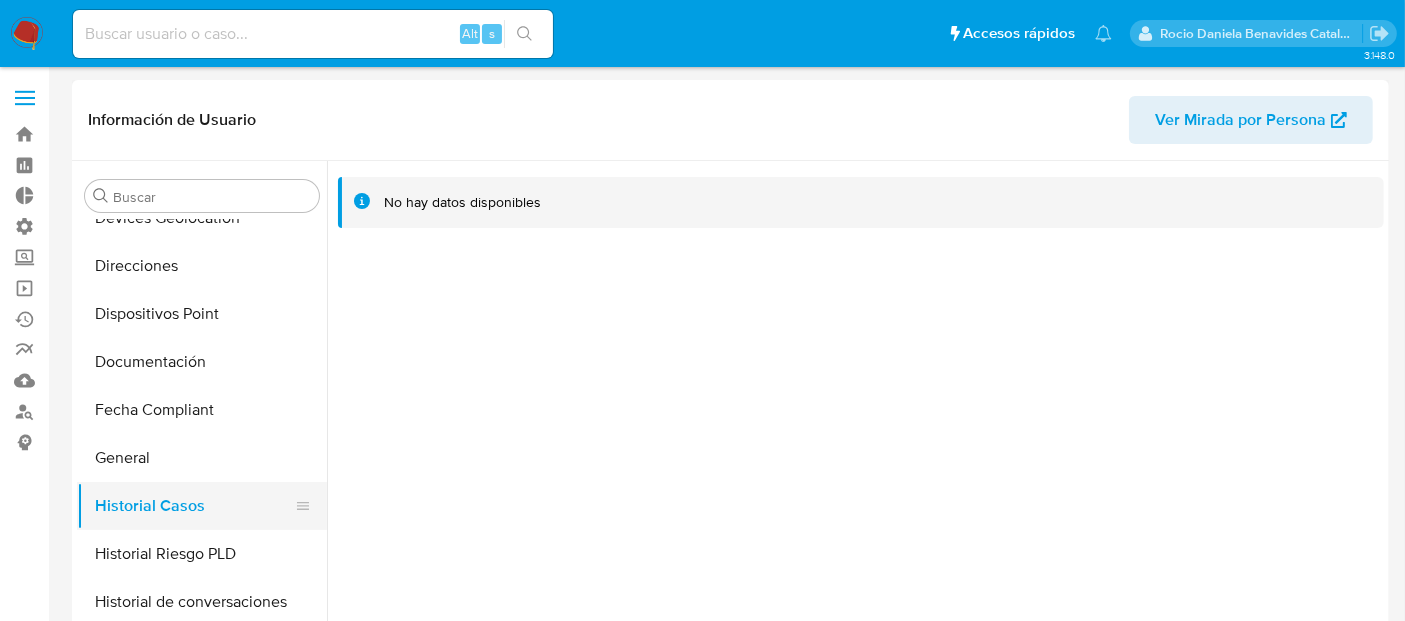 scroll, scrollTop: 314, scrollLeft: 0, axis: vertical 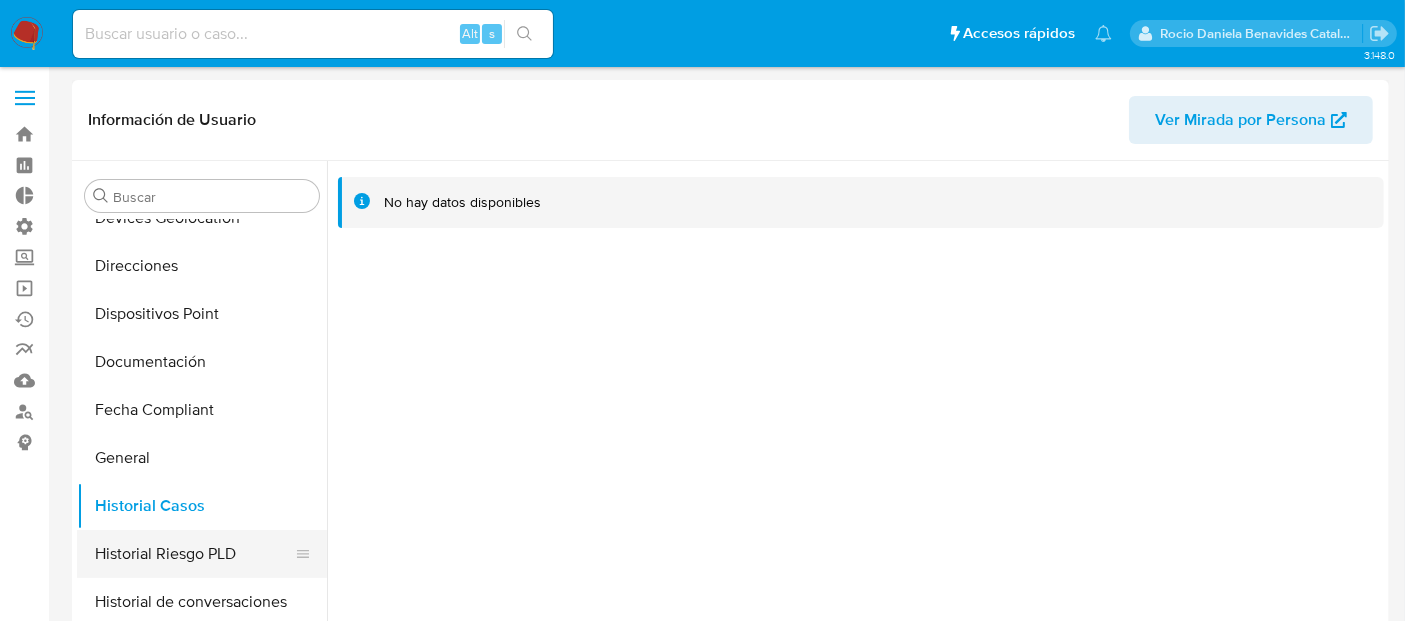 click on "Historial Riesgo PLD" at bounding box center [194, 554] 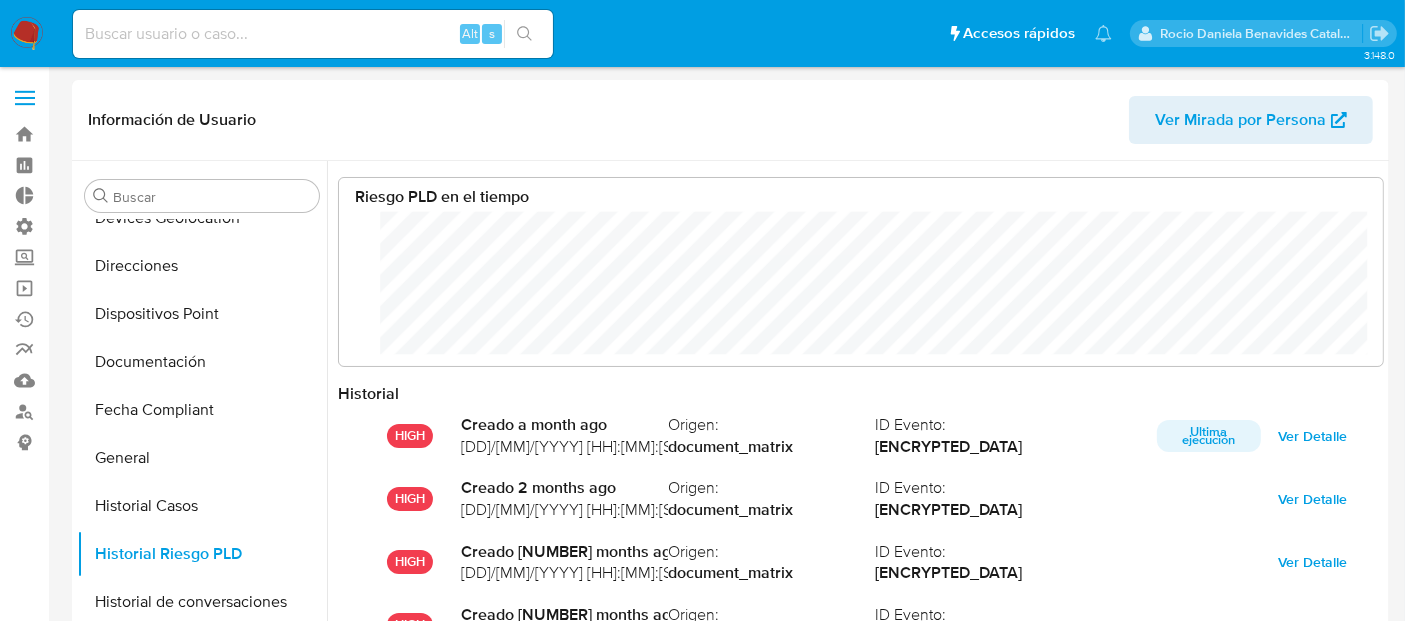 scroll, scrollTop: 999488, scrollLeft: 998692, axis: both 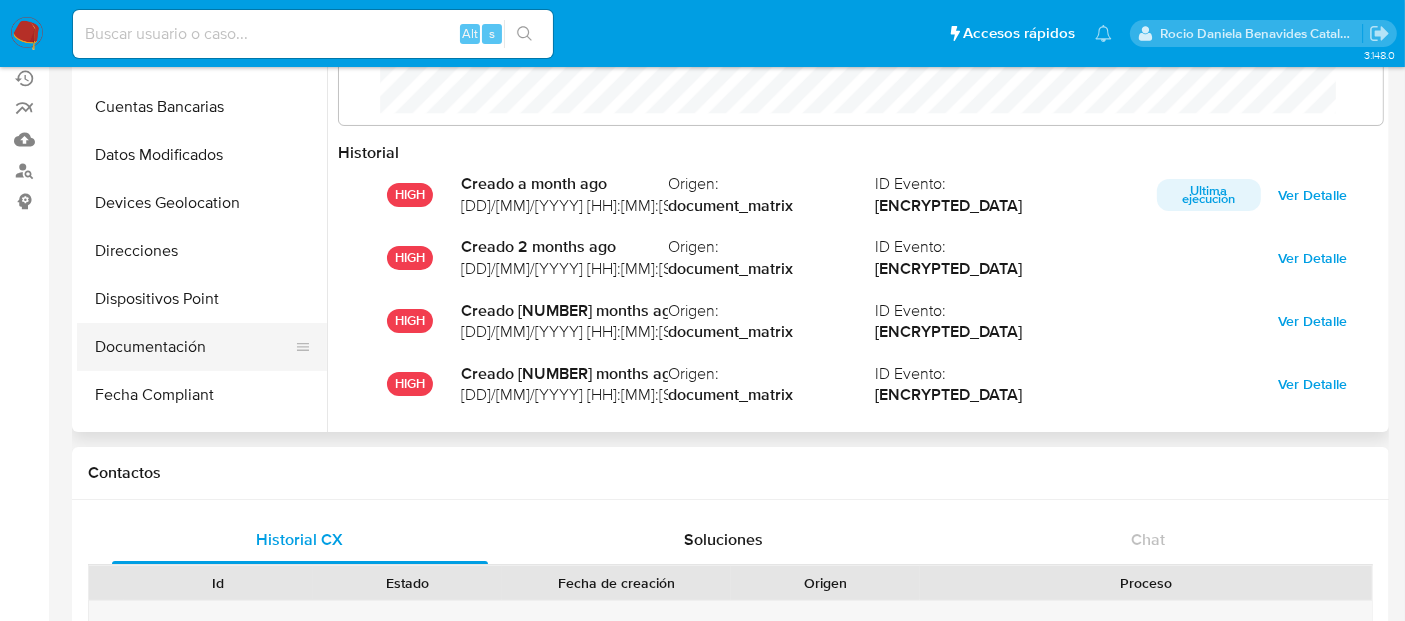 click on "Documentación" at bounding box center (194, 347) 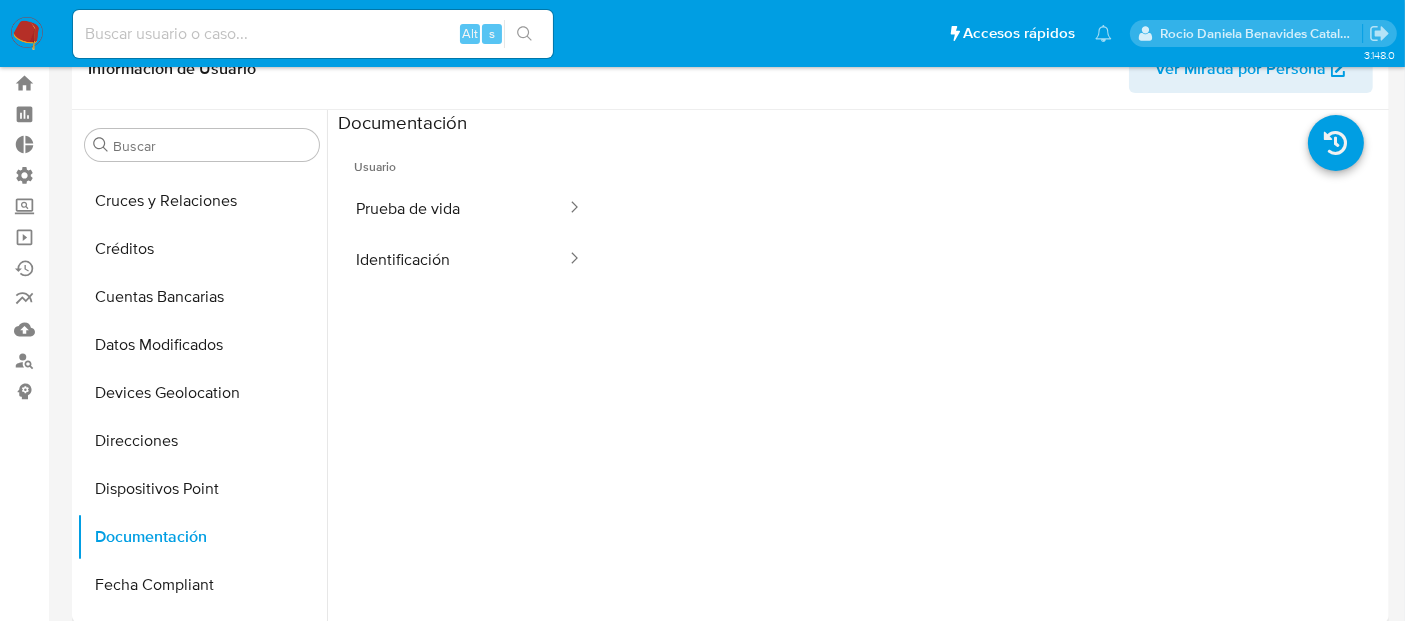 scroll, scrollTop: 0, scrollLeft: 0, axis: both 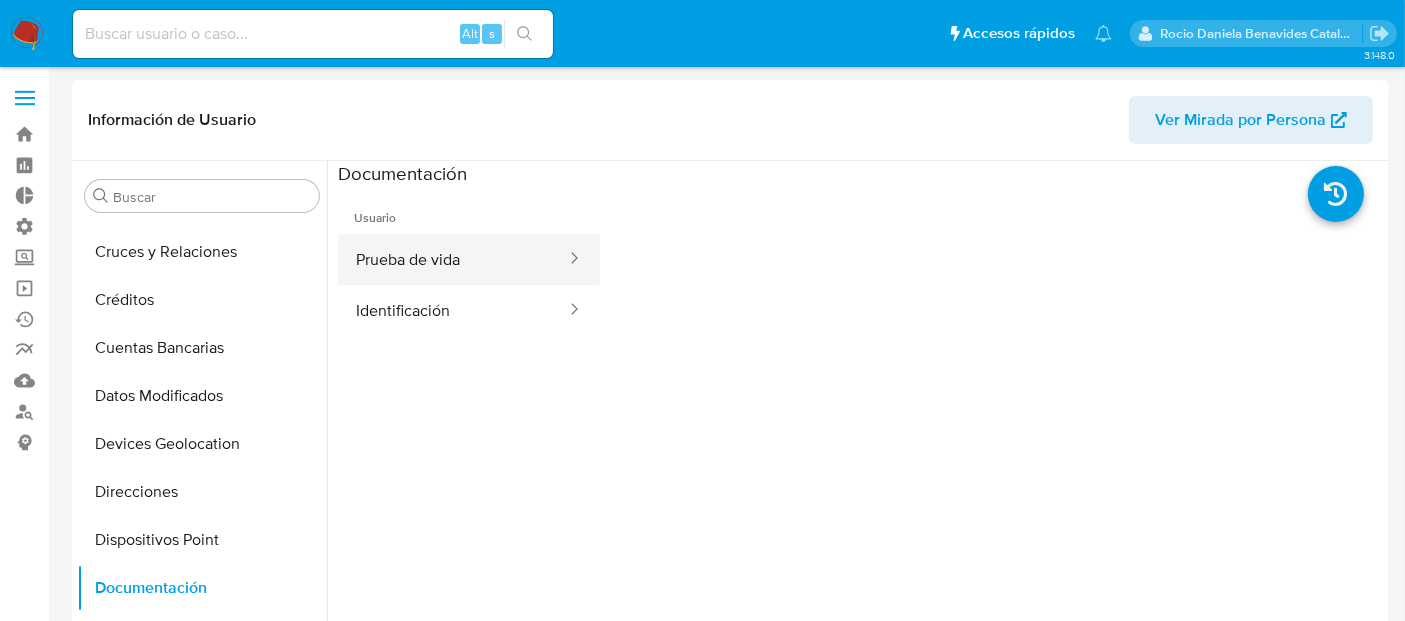 click on "Prueba de vida" at bounding box center (453, 259) 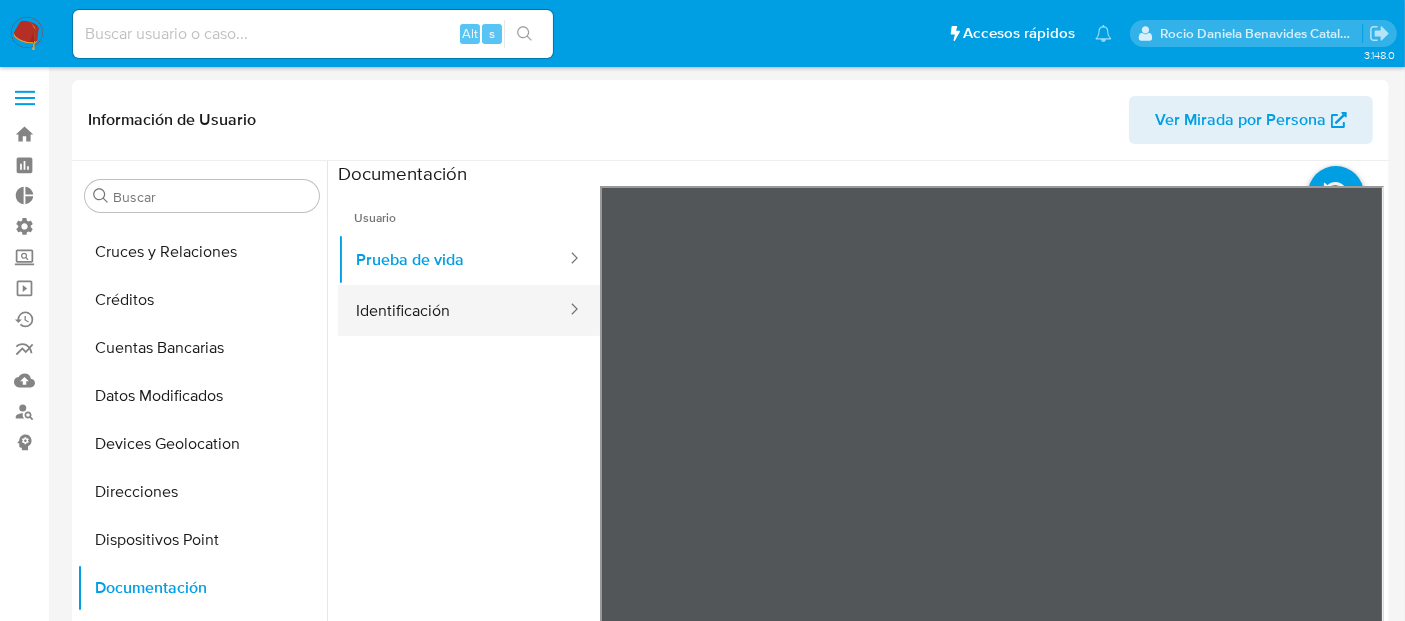 click on "Identificación" at bounding box center (453, 310) 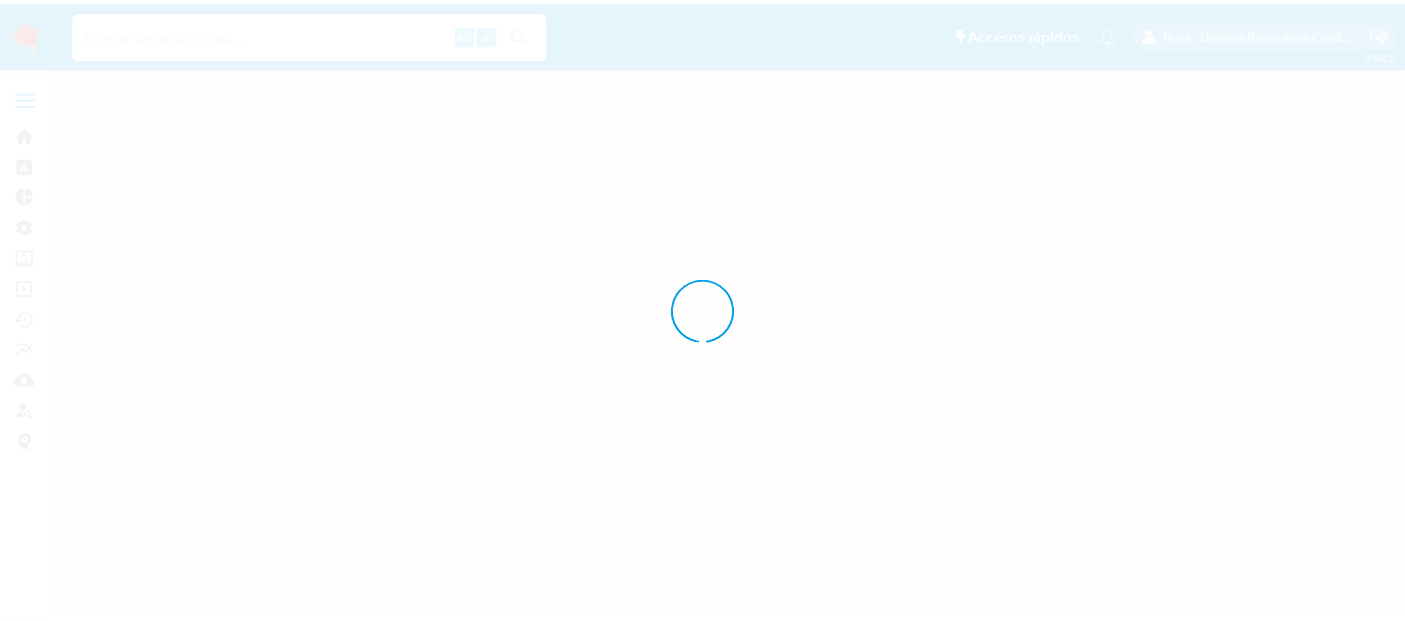 scroll, scrollTop: 0, scrollLeft: 0, axis: both 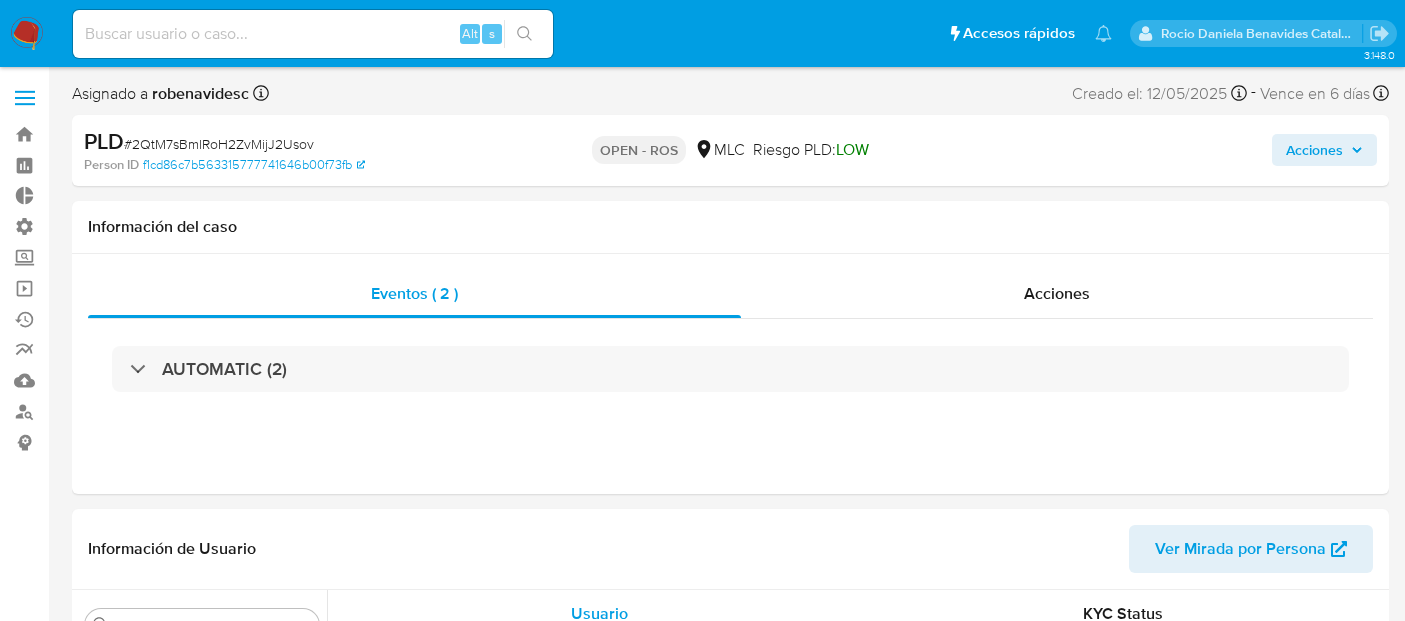 select on "10" 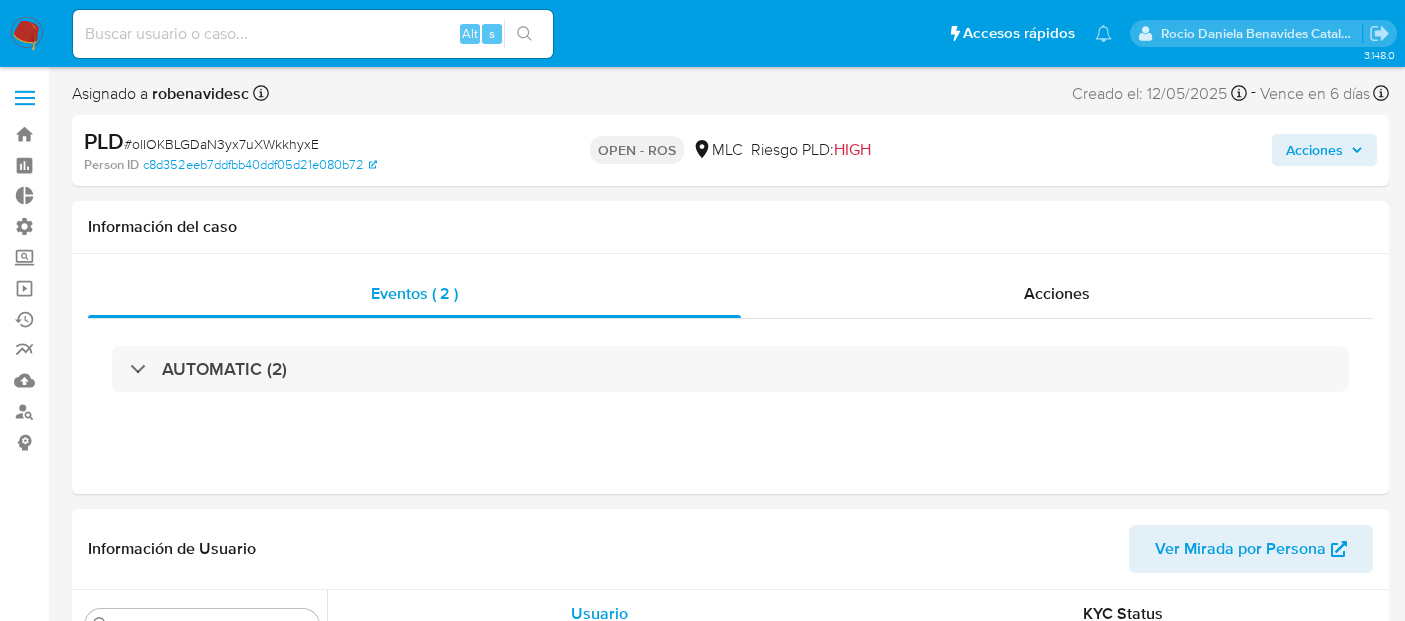 select on "10" 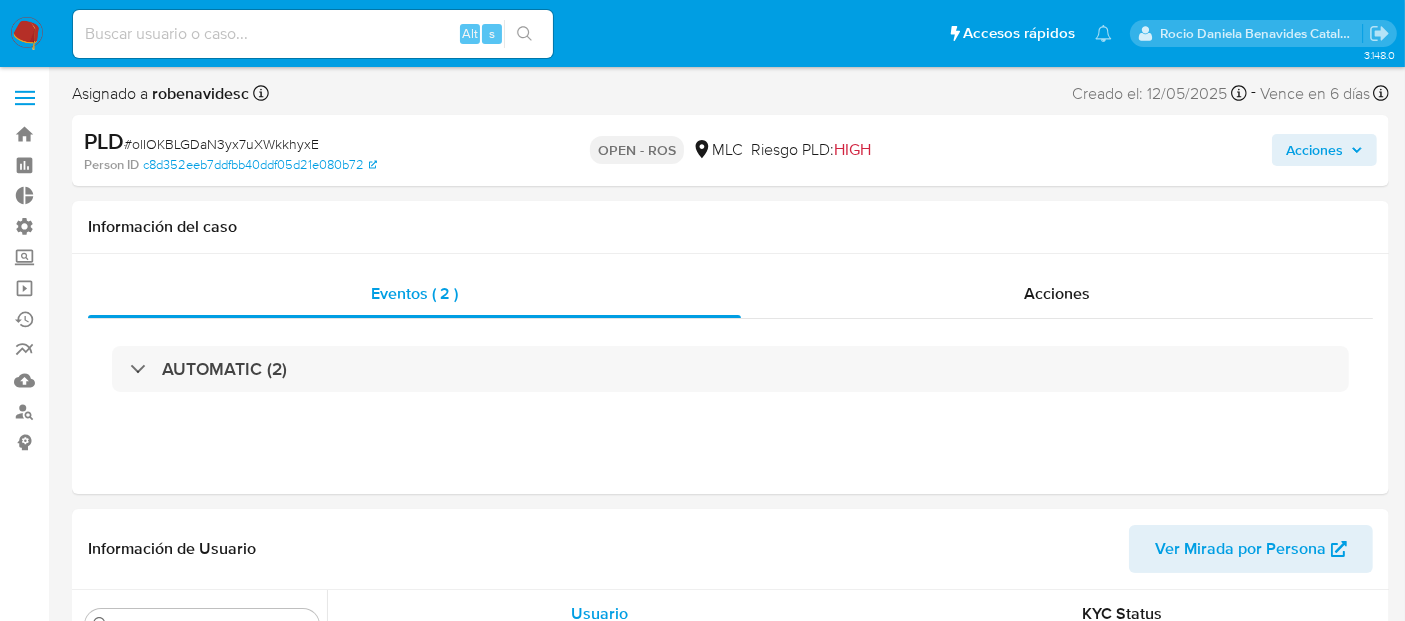 scroll, scrollTop: 796, scrollLeft: 0, axis: vertical 